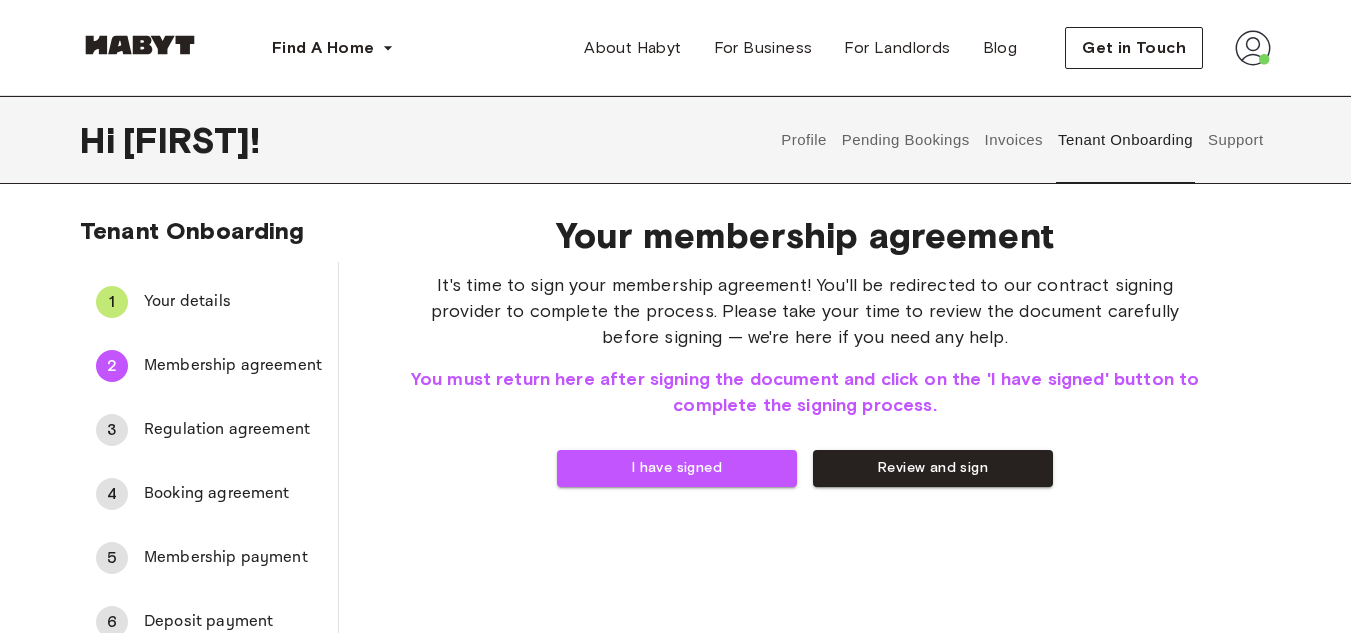 scroll, scrollTop: 0, scrollLeft: 0, axis: both 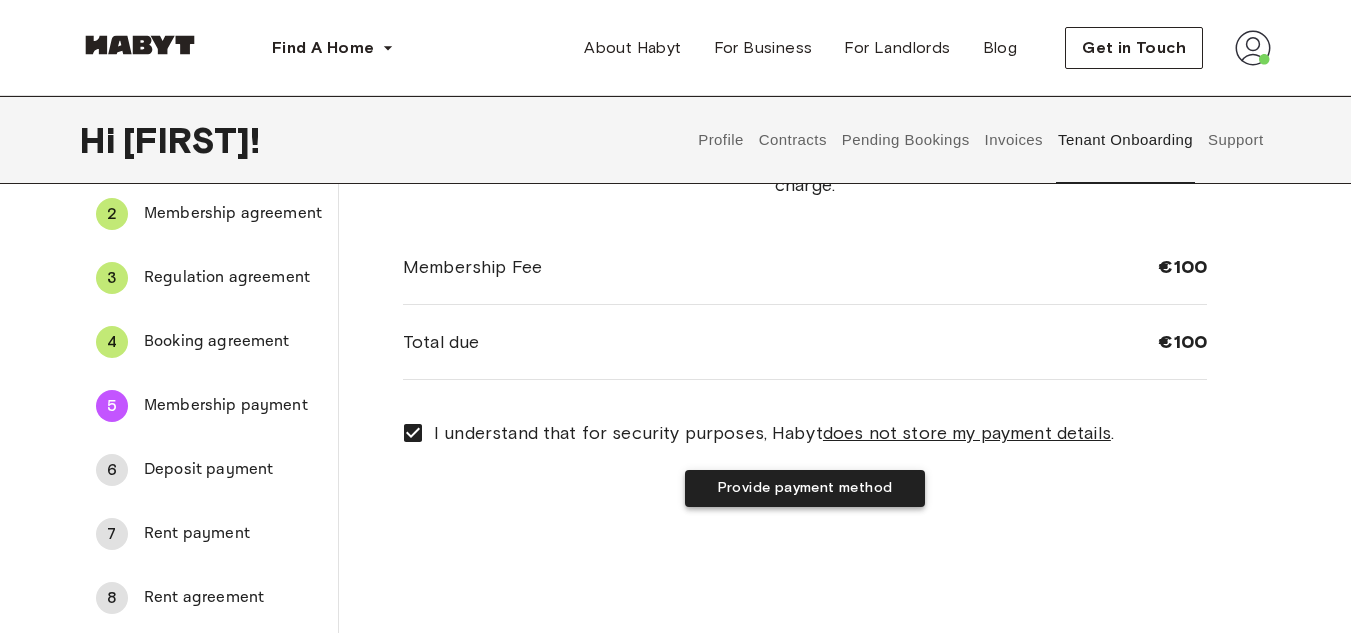 click on "Provide payment method" at bounding box center (805, 488) 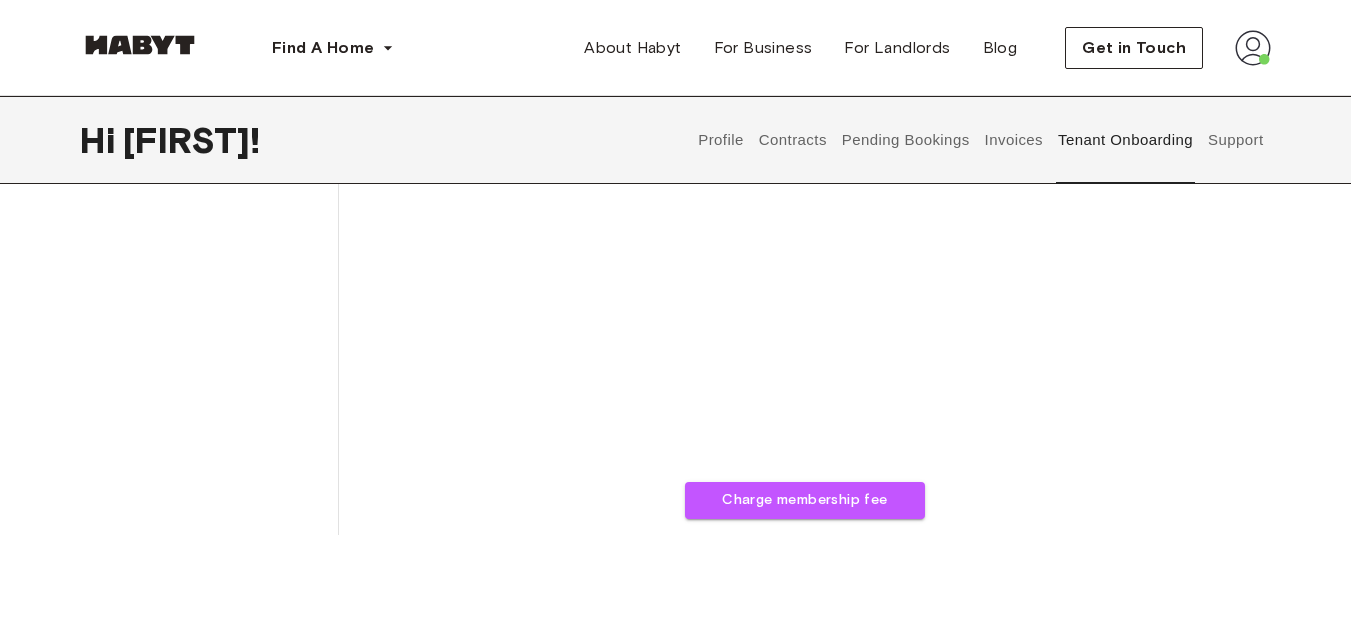 scroll, scrollTop: 601, scrollLeft: 0, axis: vertical 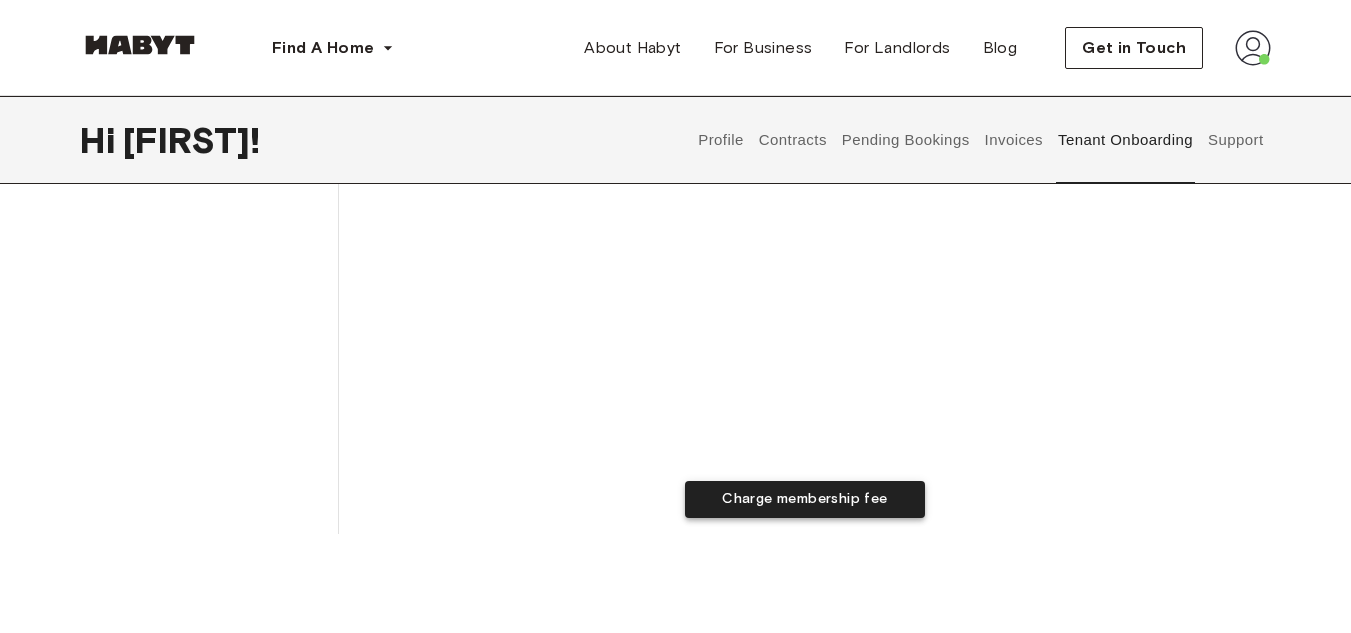 click on "Charge membership fee" at bounding box center [805, 499] 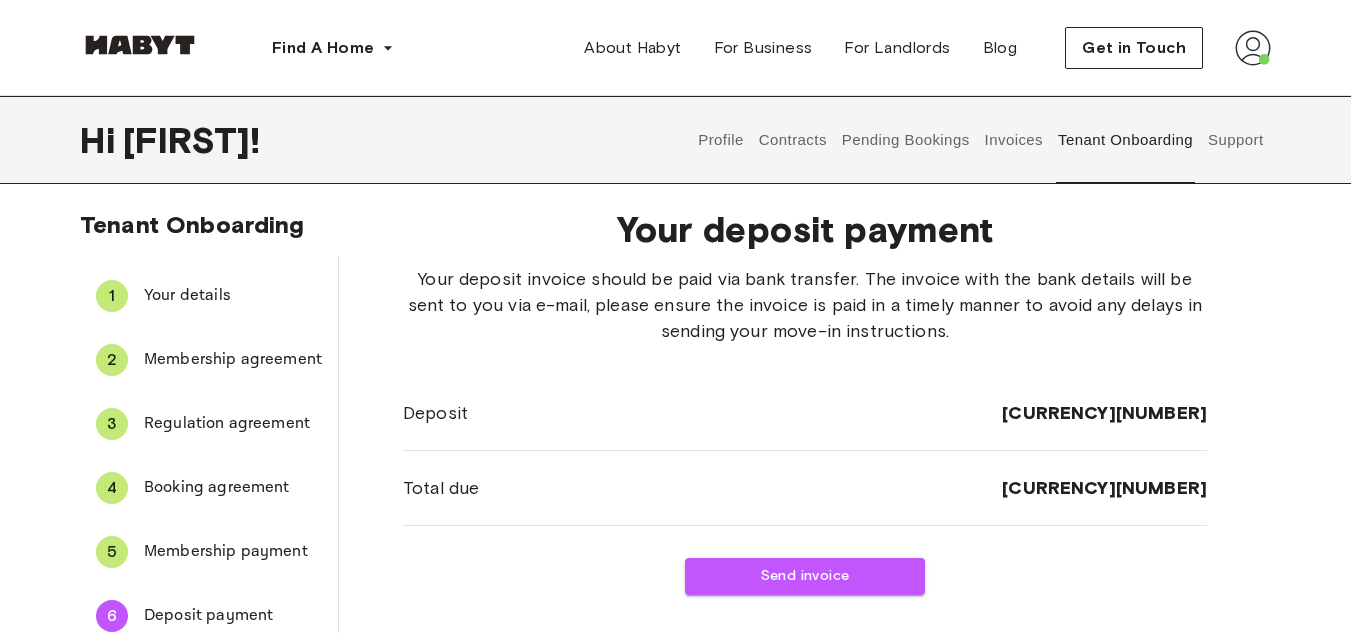 scroll, scrollTop: 71, scrollLeft: 0, axis: vertical 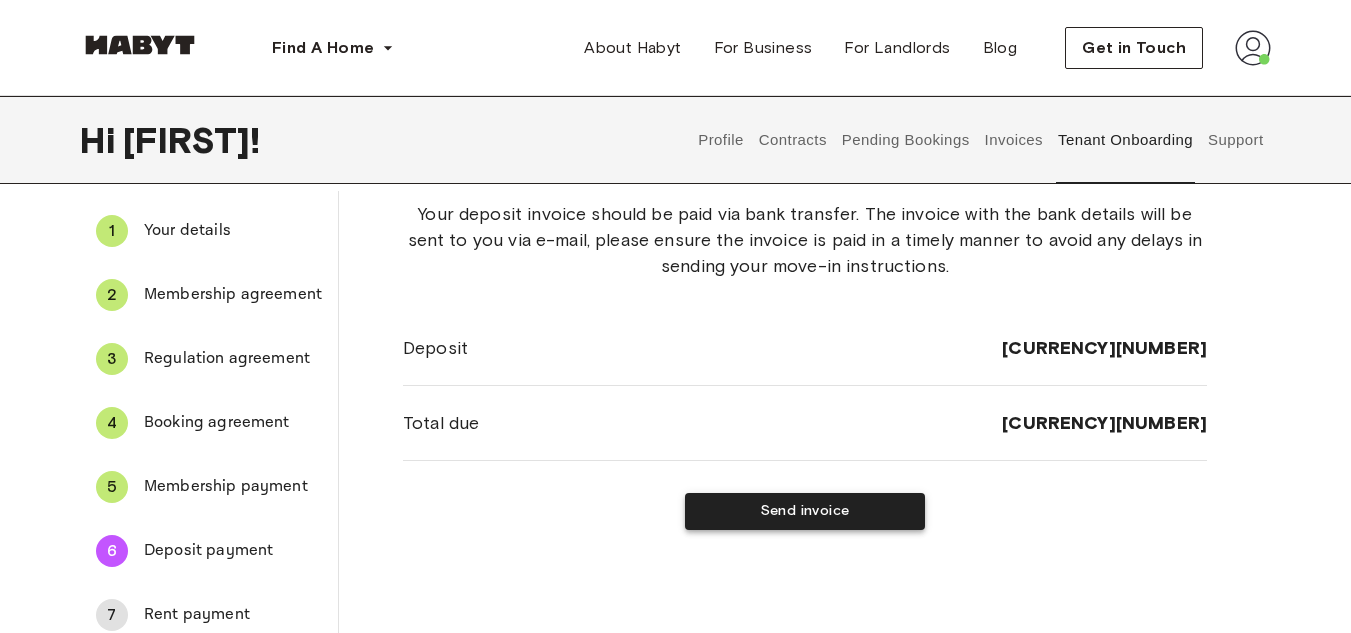 click on "Send invoice" at bounding box center [805, 511] 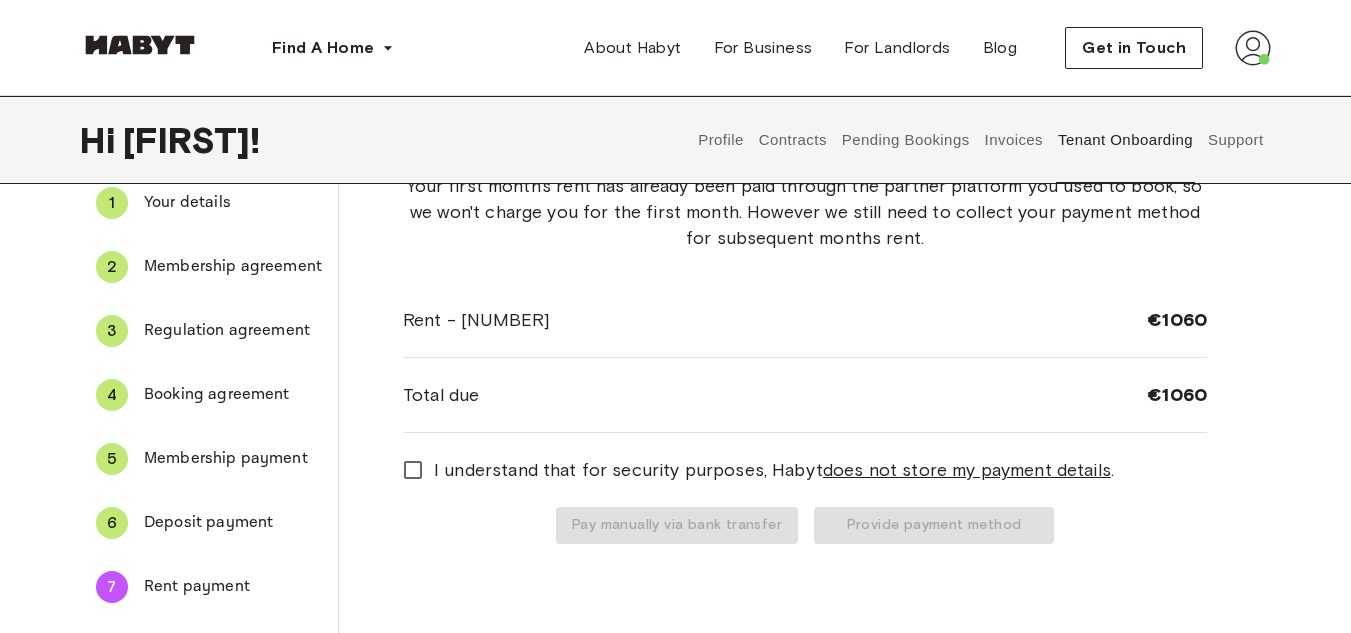 scroll, scrollTop: 112, scrollLeft: 0, axis: vertical 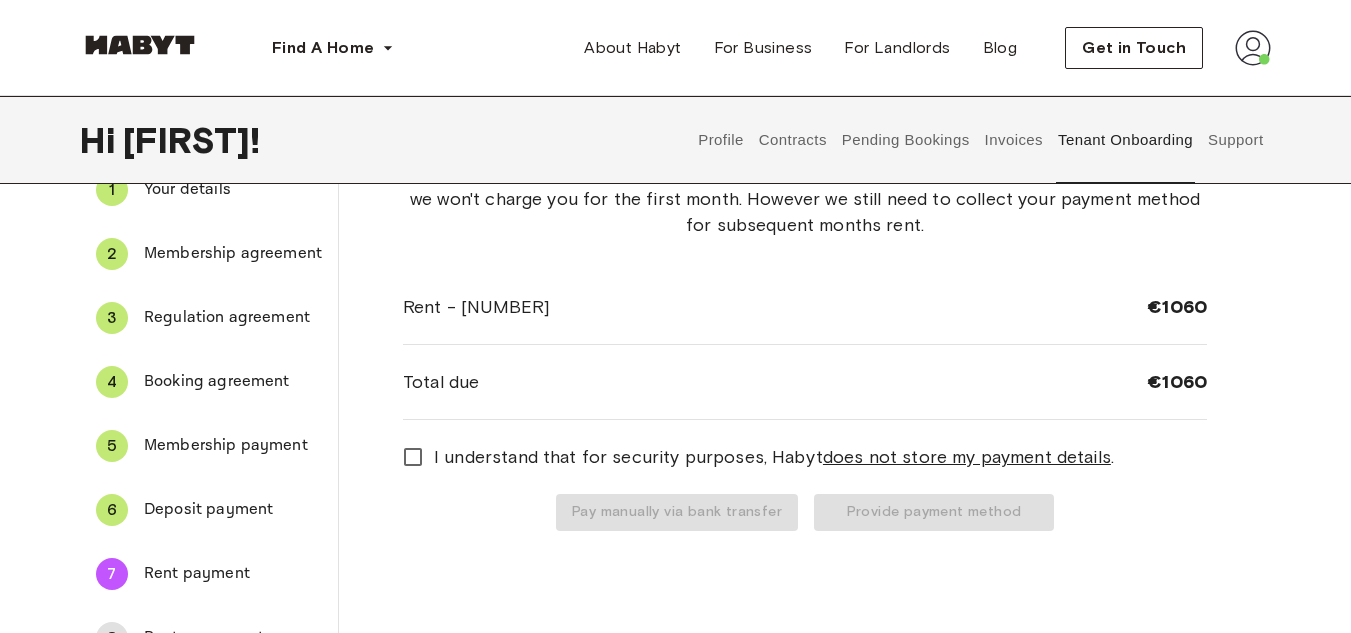 click on "6 Deposit payment" at bounding box center (209, 510) 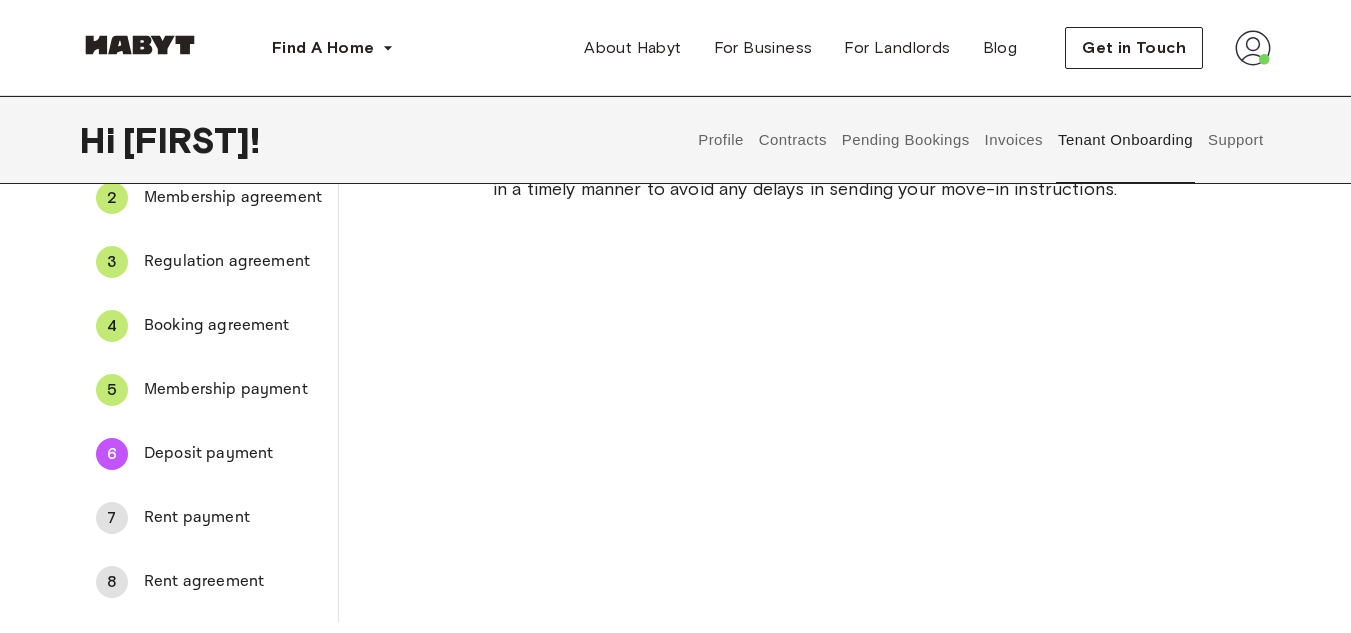 scroll, scrollTop: 169, scrollLeft: 0, axis: vertical 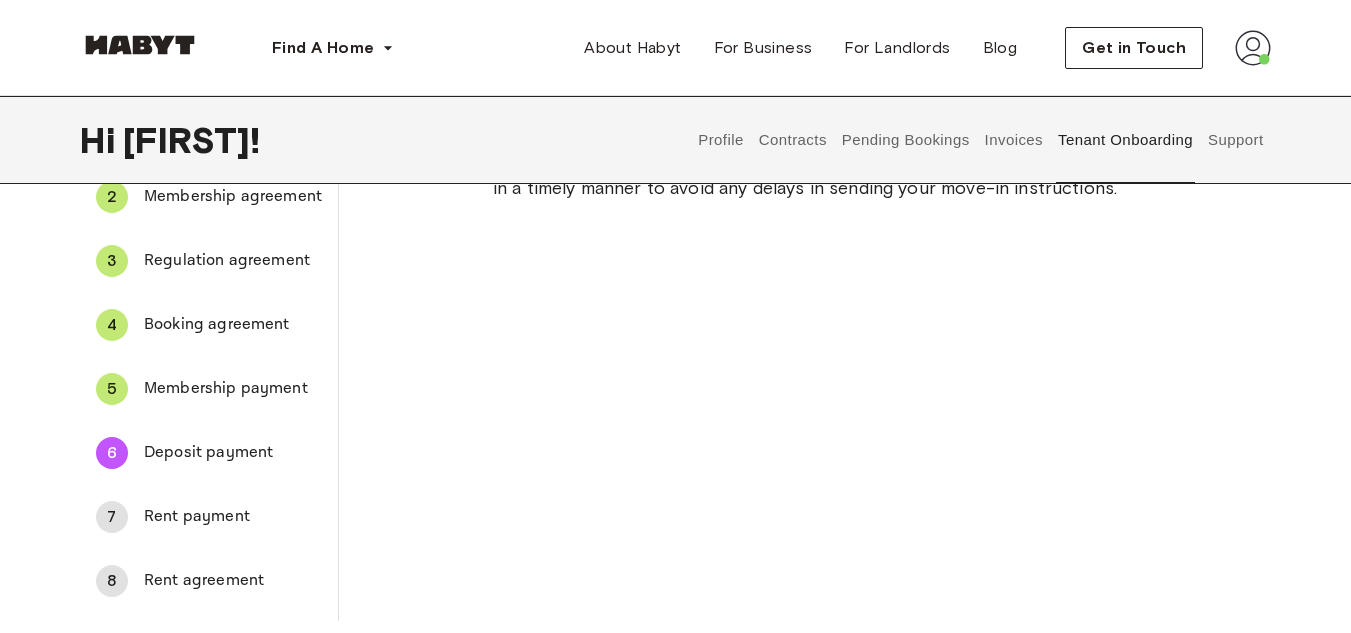 click on "Rent payment" at bounding box center [233, 517] 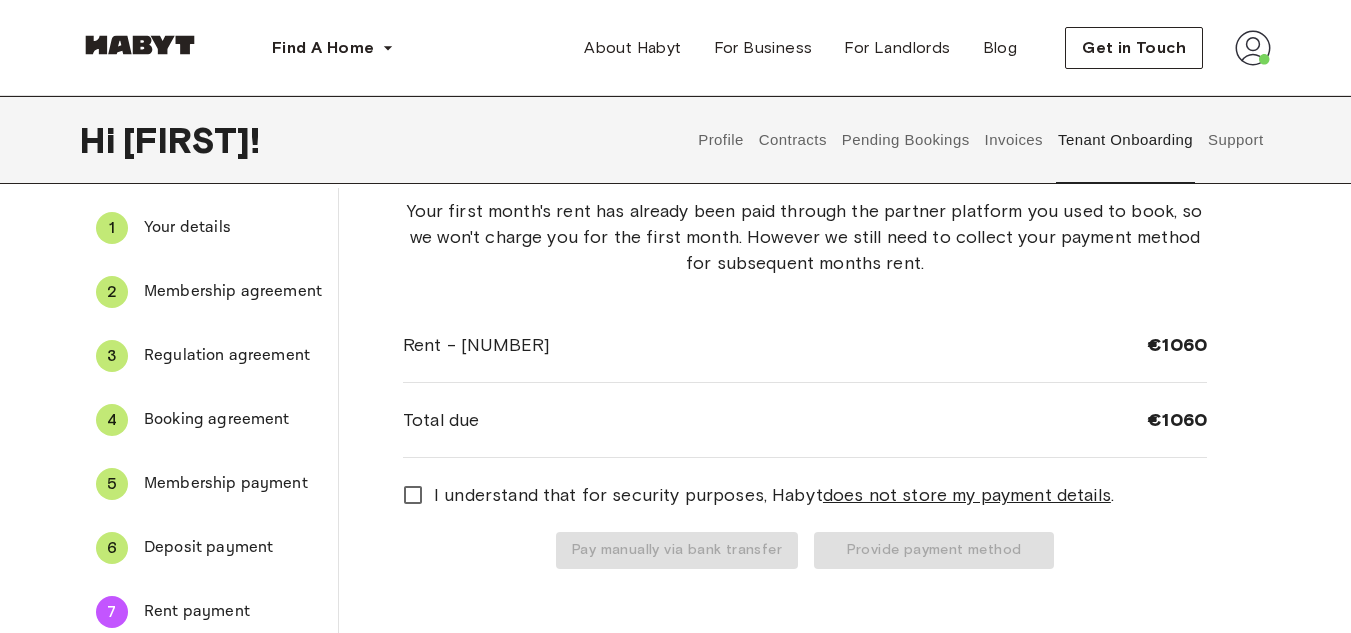 scroll, scrollTop: 21, scrollLeft: 0, axis: vertical 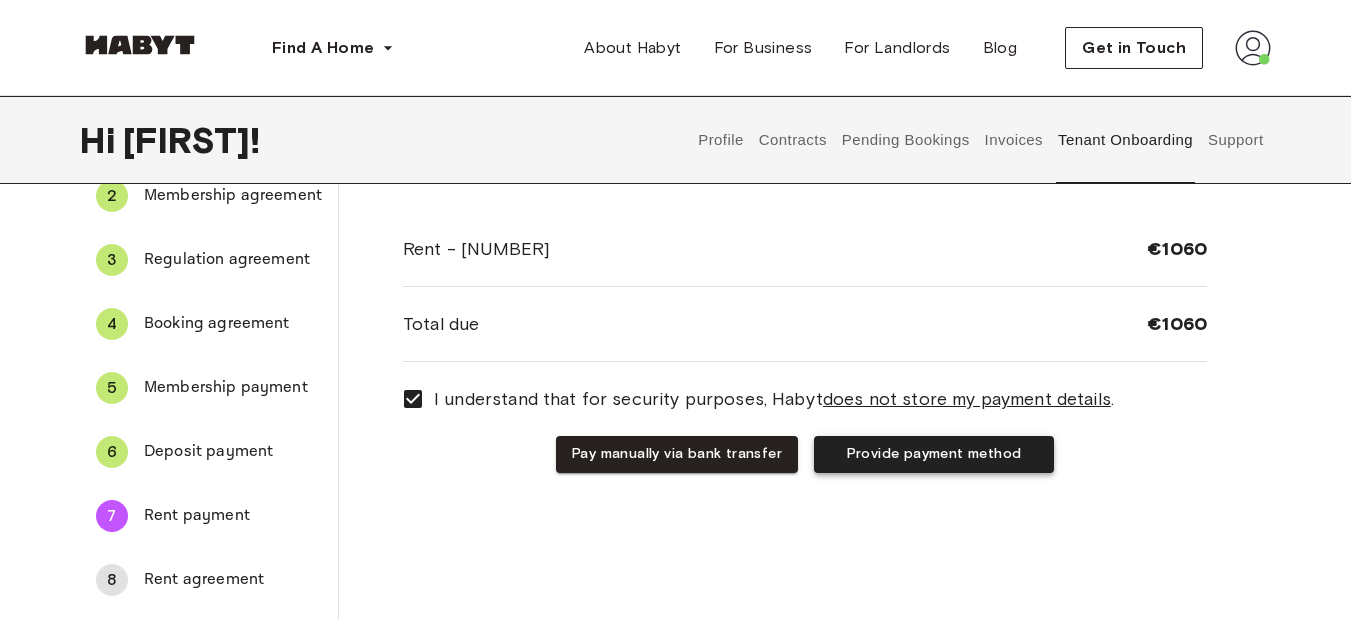 click on "Provide payment method" at bounding box center [934, 454] 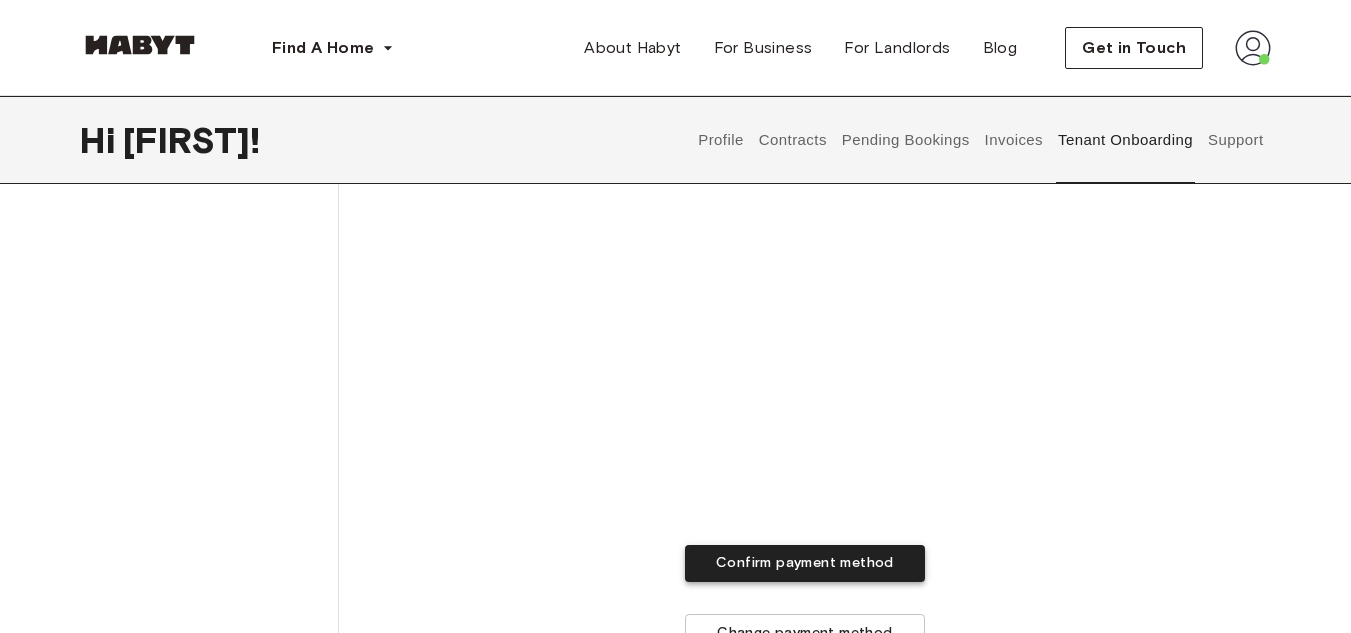 scroll, scrollTop: 751, scrollLeft: 0, axis: vertical 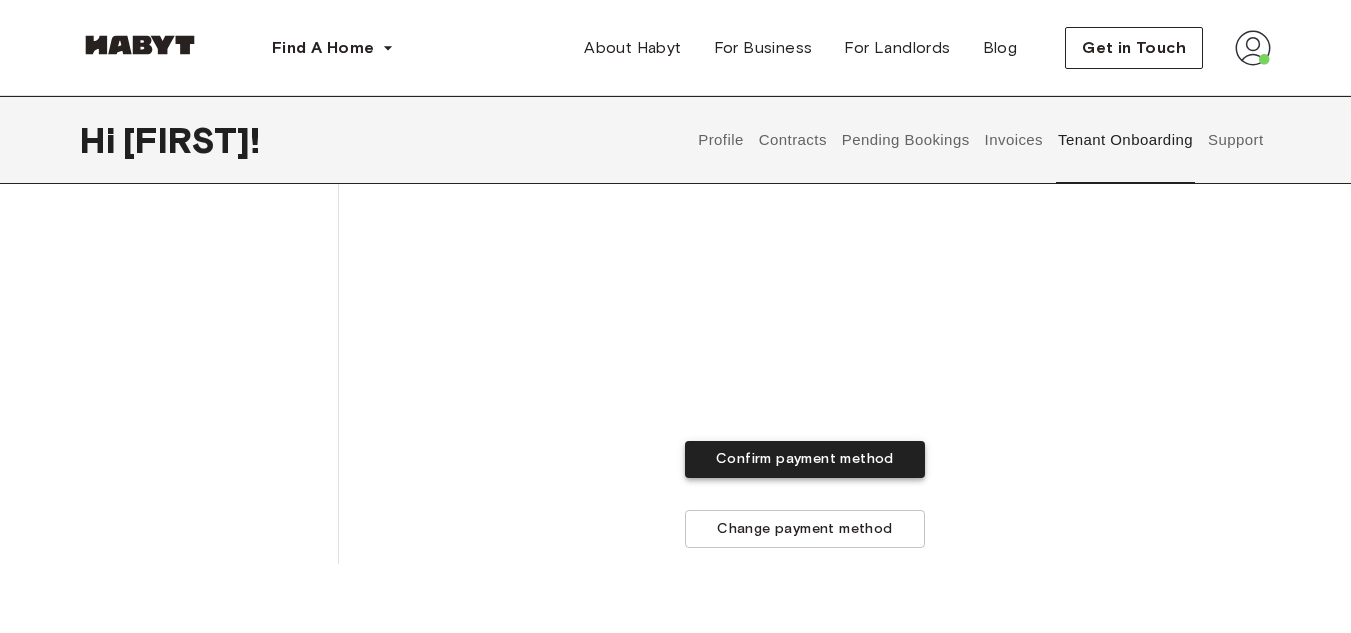 click on "Confirm payment method" at bounding box center [805, 459] 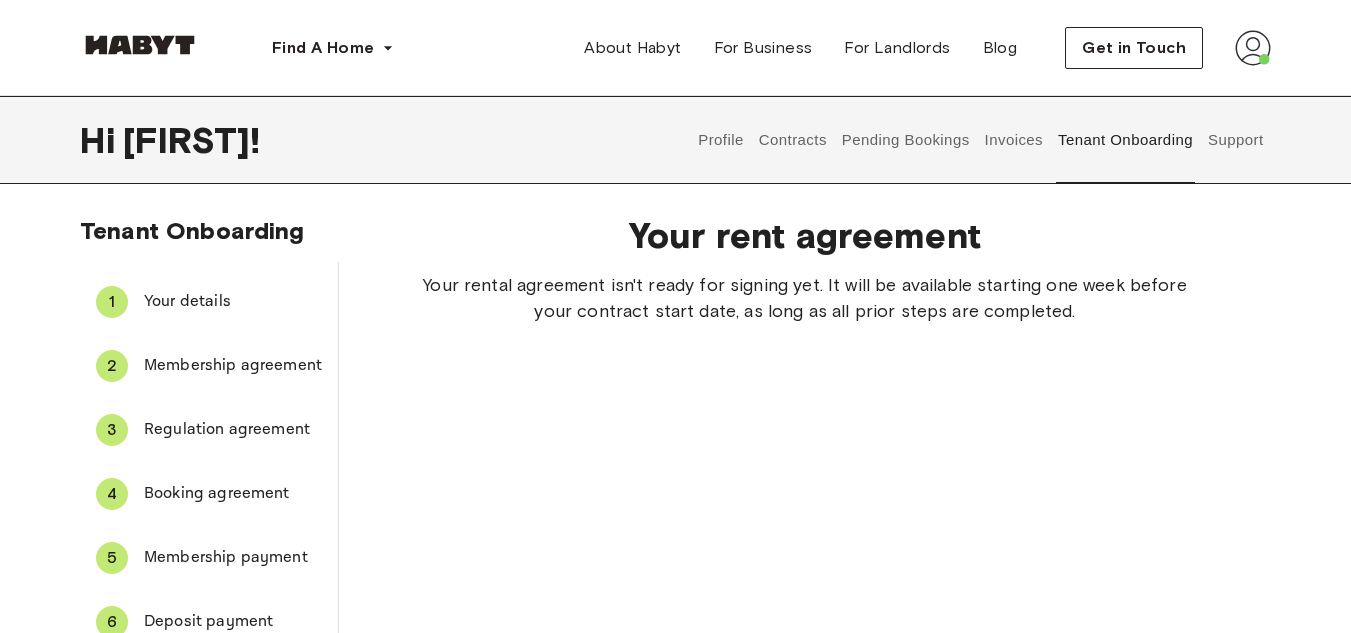 scroll, scrollTop: 143, scrollLeft: 0, axis: vertical 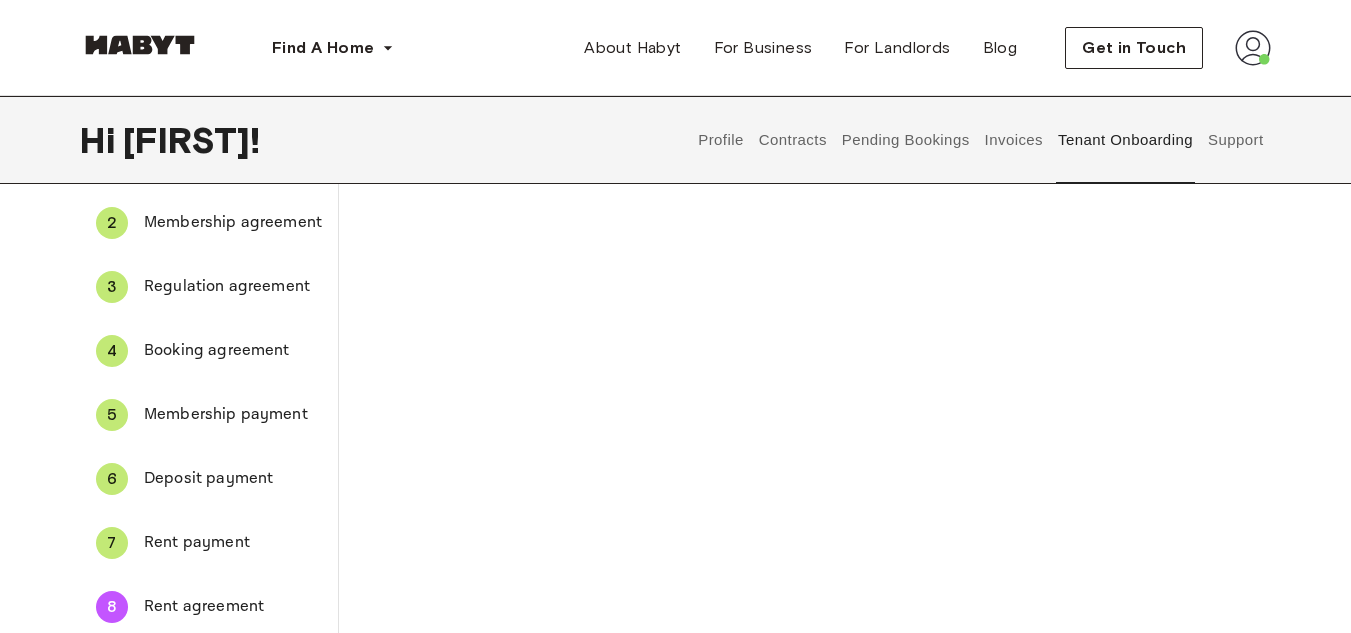 click on "Deposit payment" at bounding box center (233, 479) 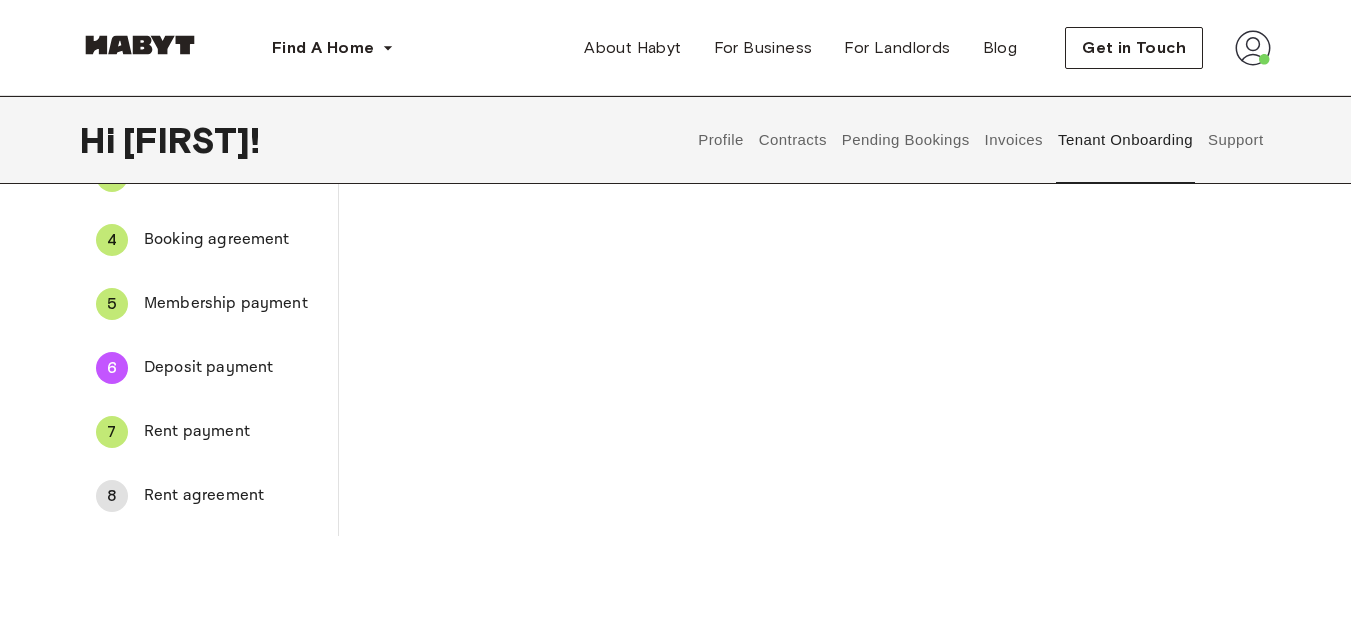 scroll, scrollTop: 255, scrollLeft: 0, axis: vertical 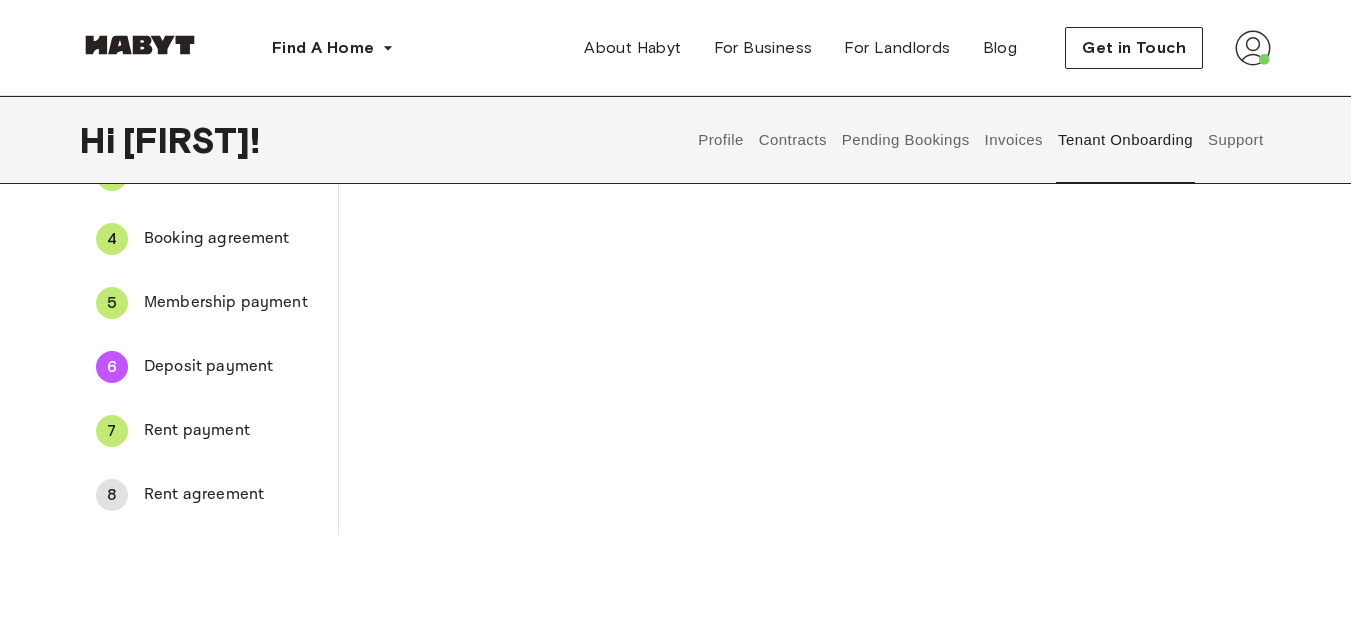 click on "Rent agreement" at bounding box center (233, 495) 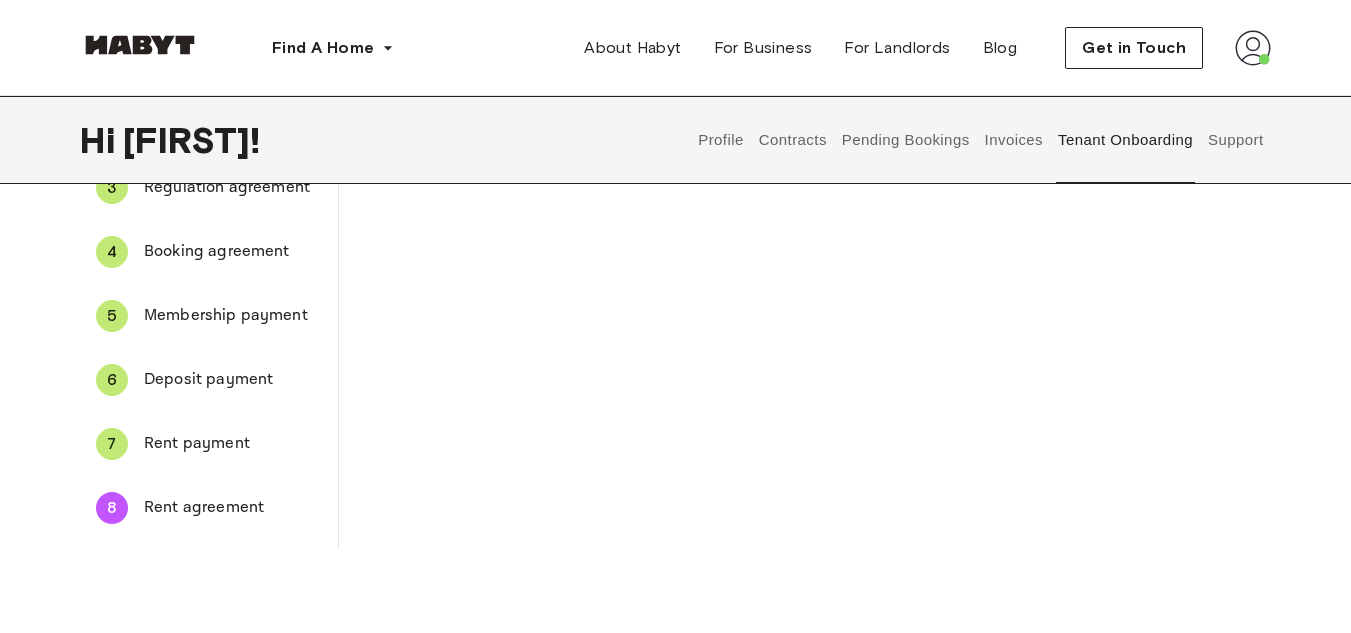 scroll, scrollTop: 244, scrollLeft: 0, axis: vertical 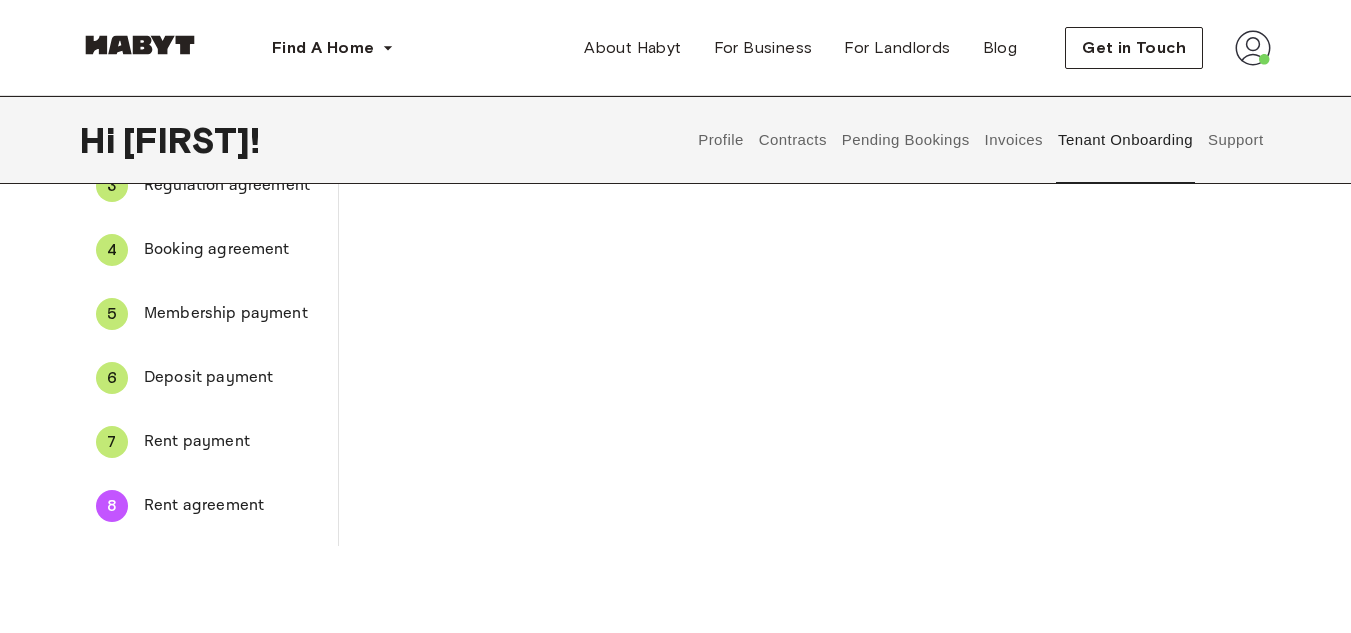 click on "Rent payment" at bounding box center [233, 442] 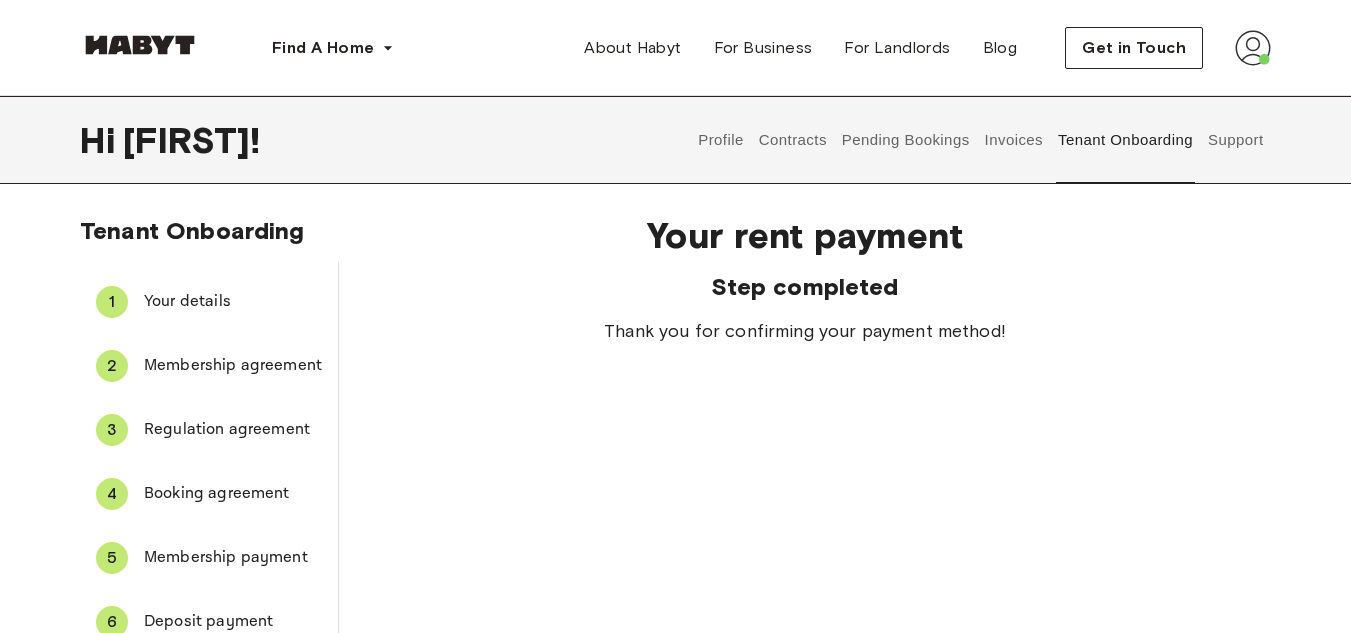 scroll, scrollTop: 31, scrollLeft: 0, axis: vertical 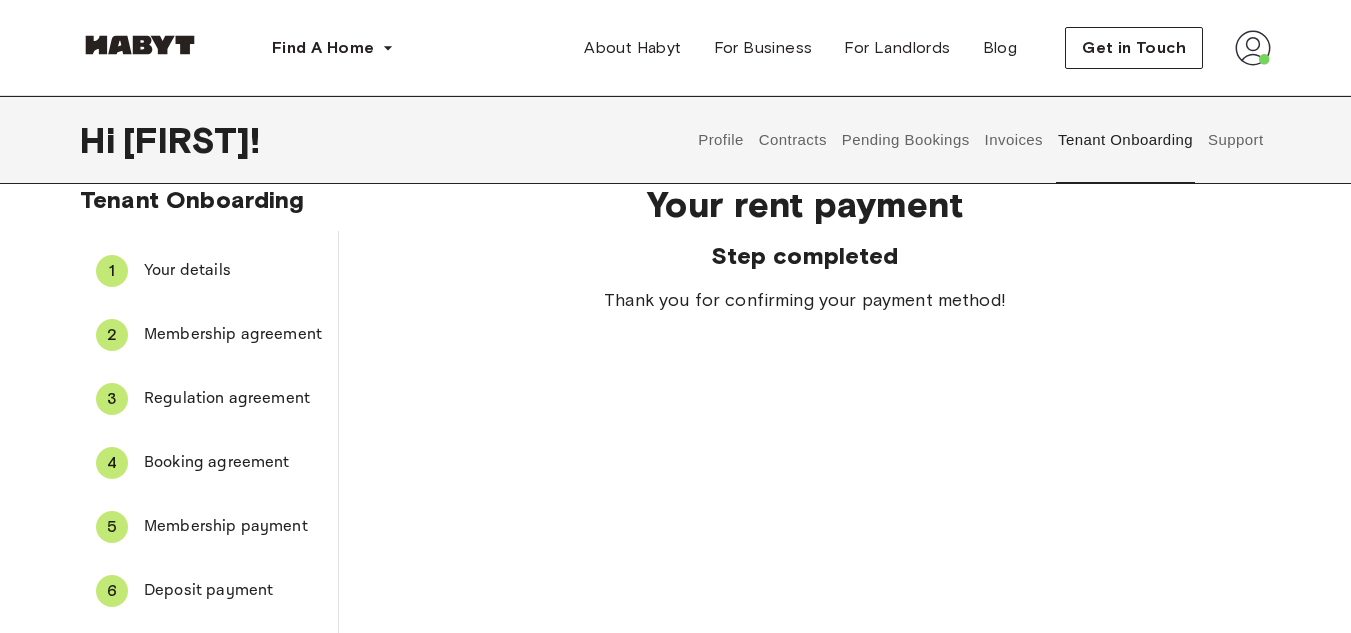 click on "Regulation agreement" at bounding box center (233, 399) 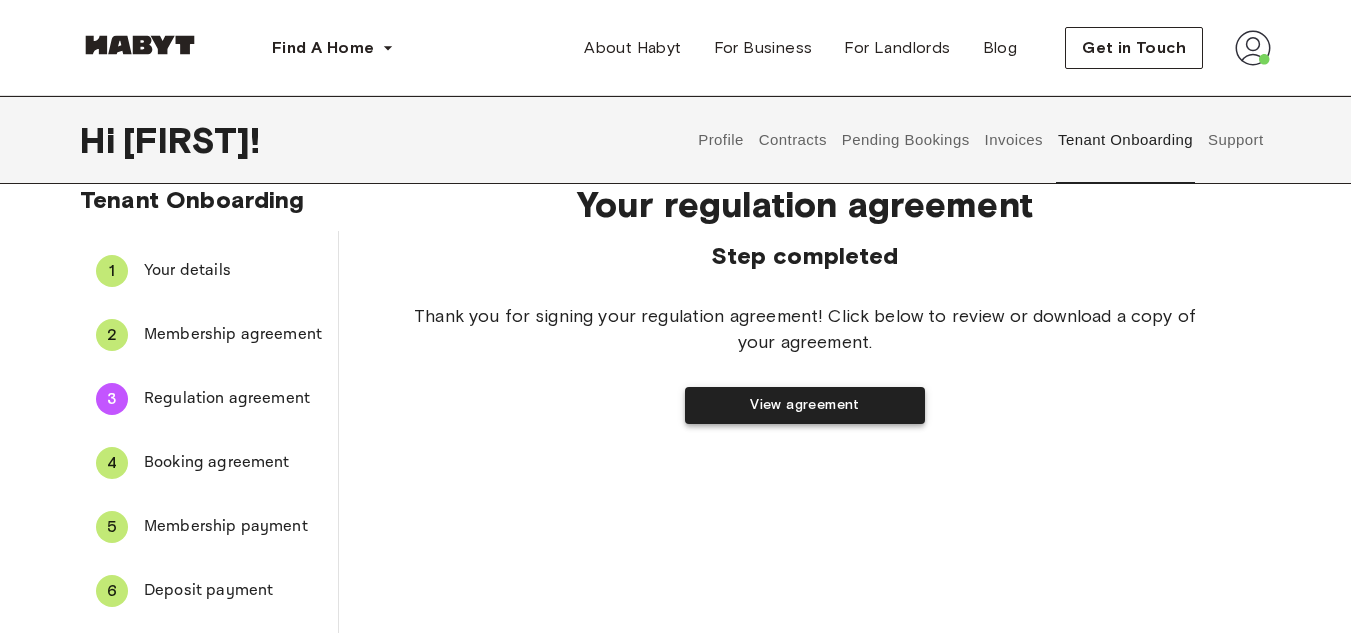 click on "View agreement" at bounding box center [805, 405] 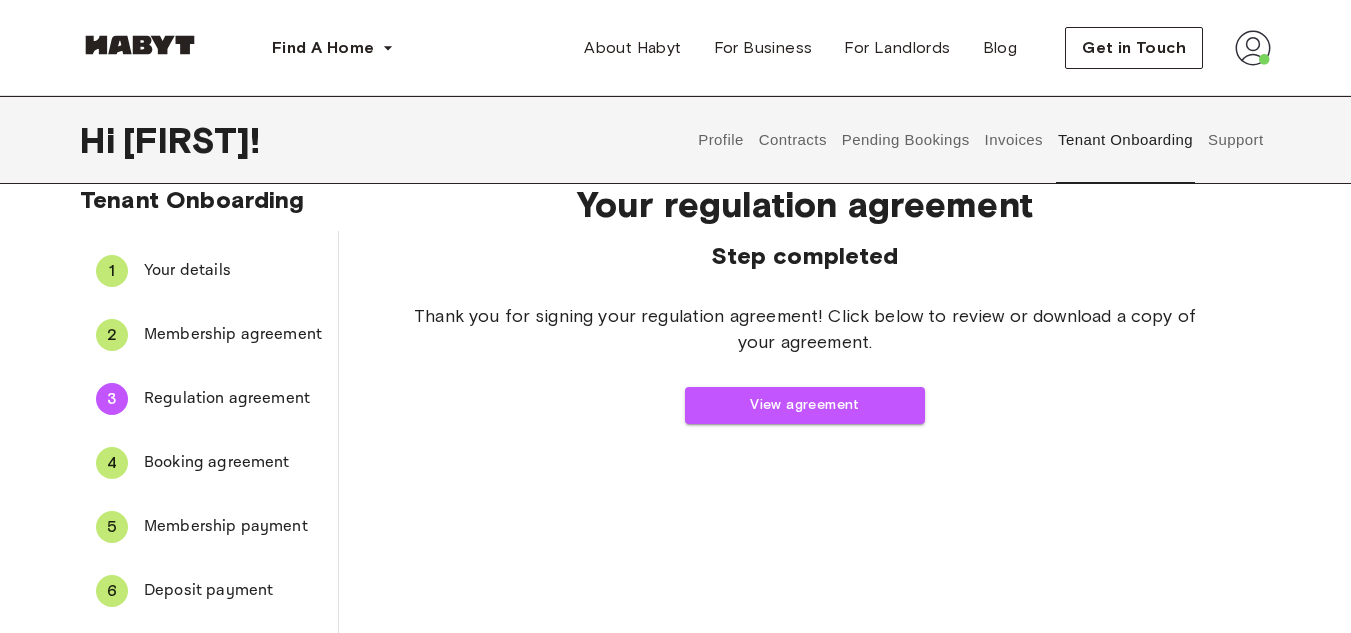 click on "Booking agreement" at bounding box center [233, 463] 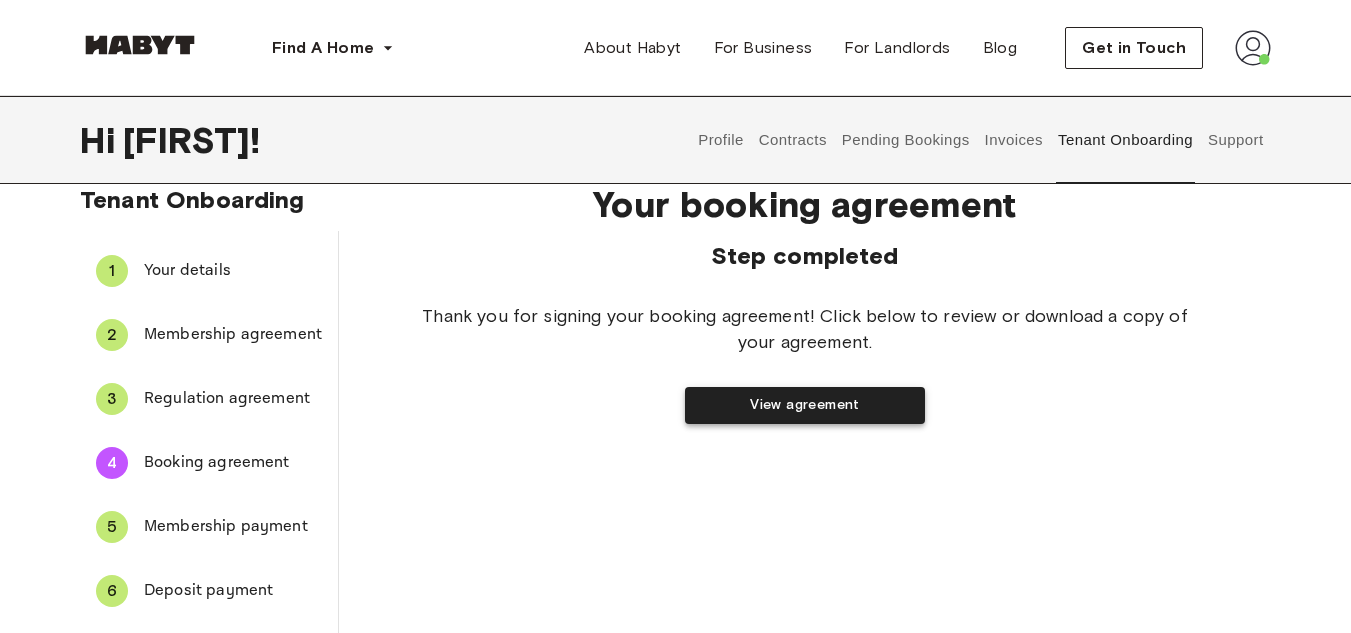 click on "View agreement" at bounding box center (805, 405) 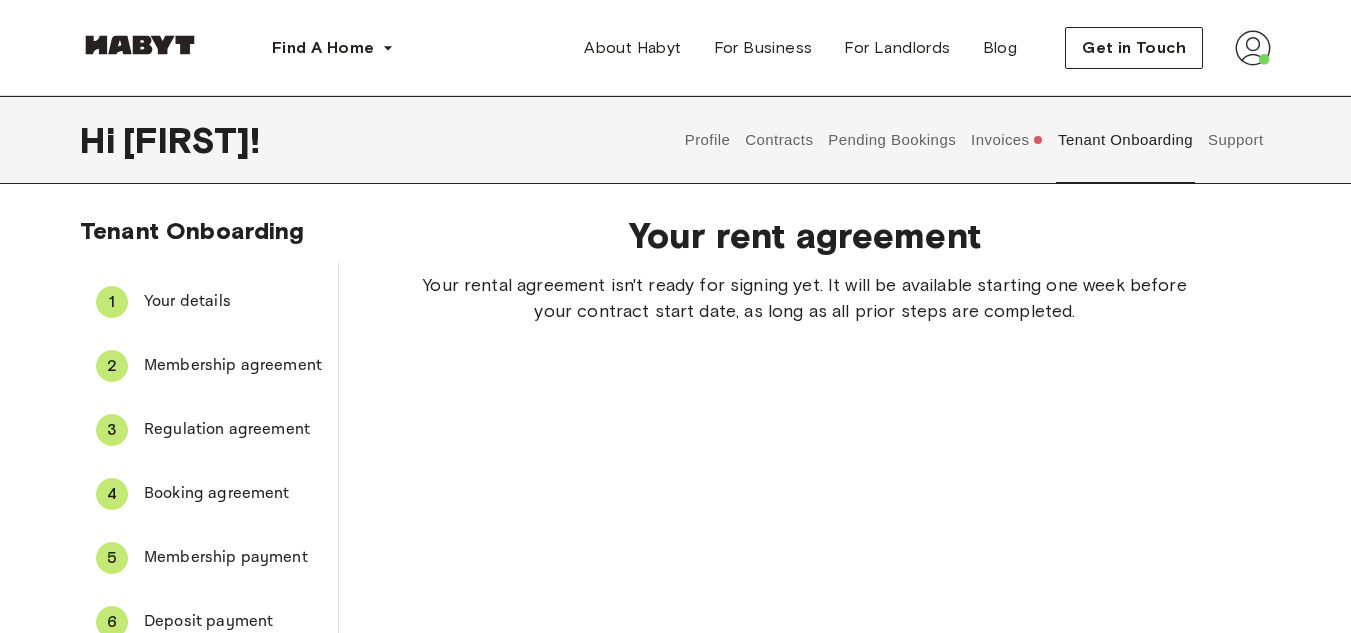 scroll, scrollTop: 0, scrollLeft: 0, axis: both 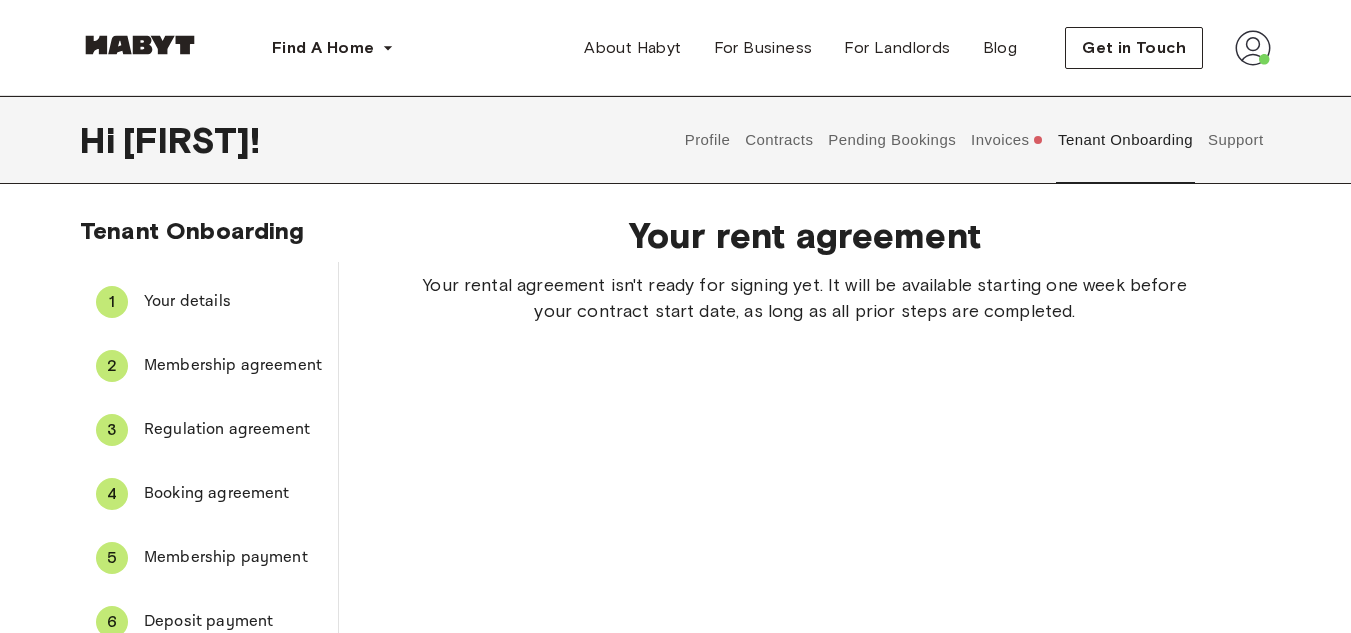 click on "Invoices" at bounding box center (1007, 140) 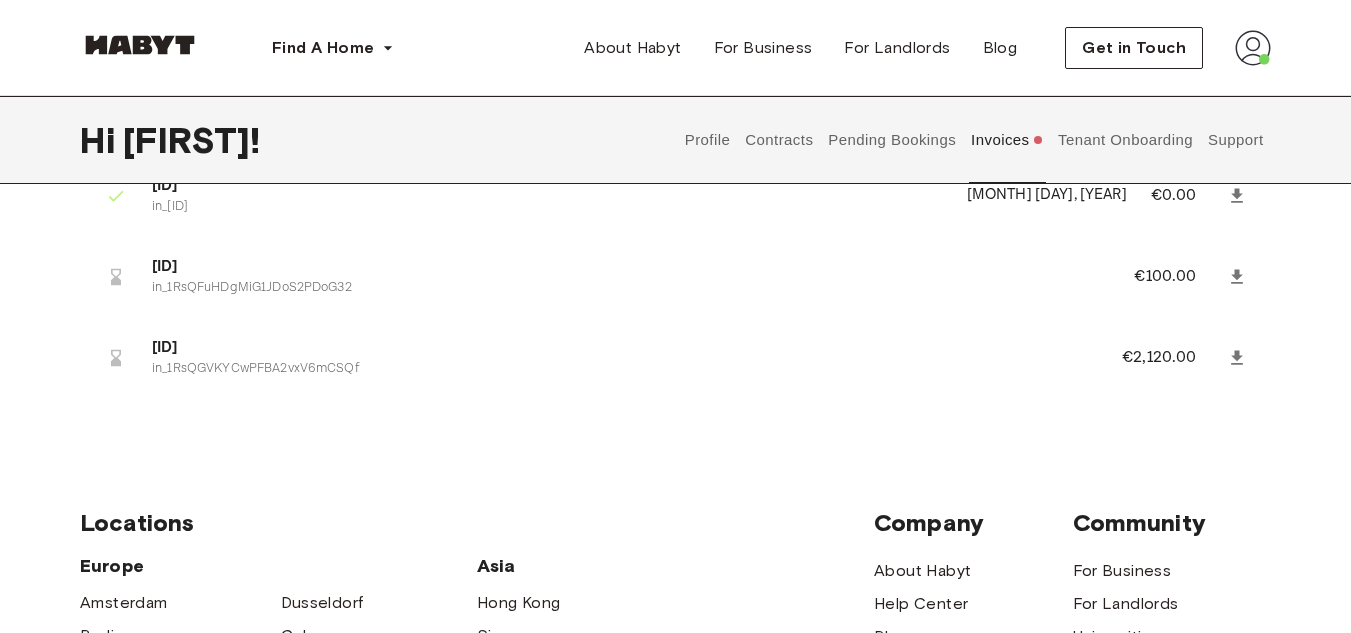 scroll, scrollTop: 110, scrollLeft: 0, axis: vertical 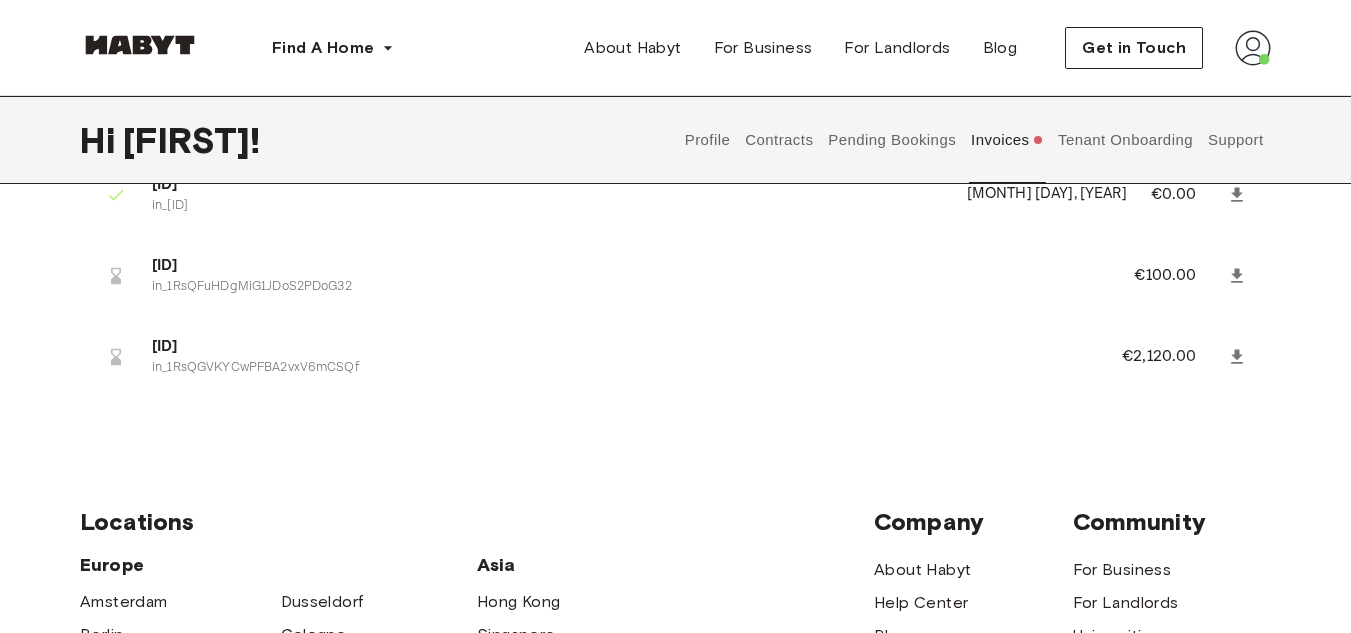click on "Profile" at bounding box center (707, 140) 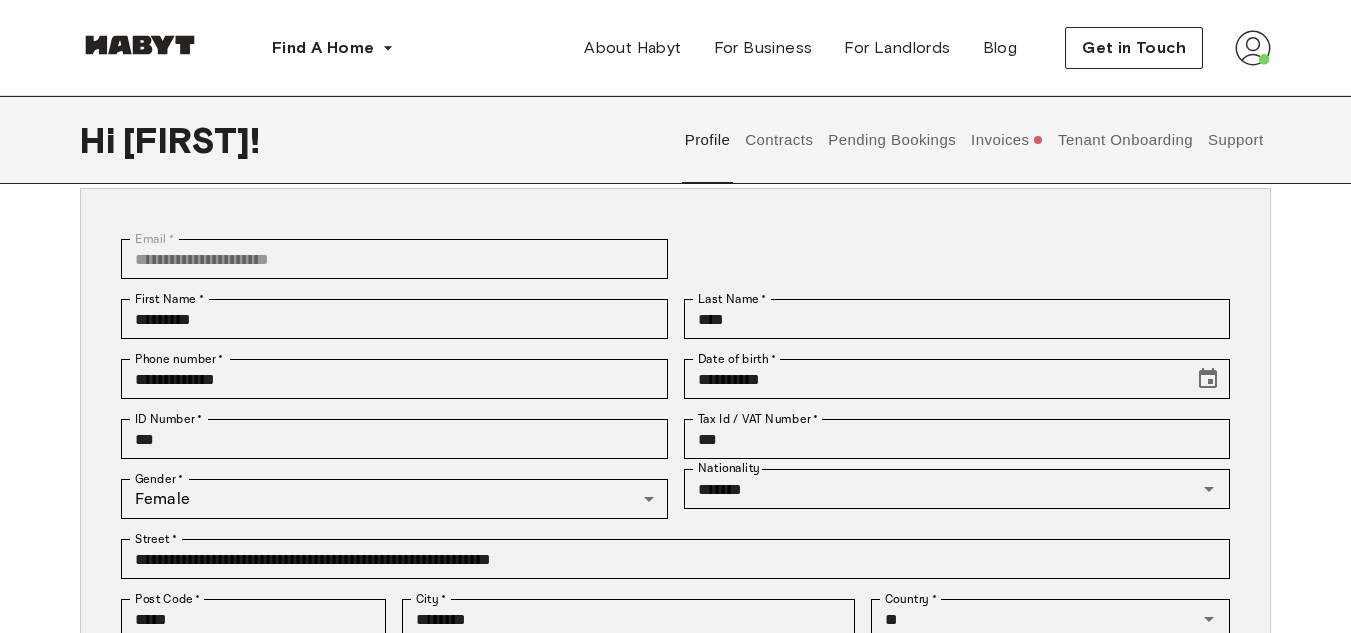 click on "Tenant Onboarding" at bounding box center (1126, 140) 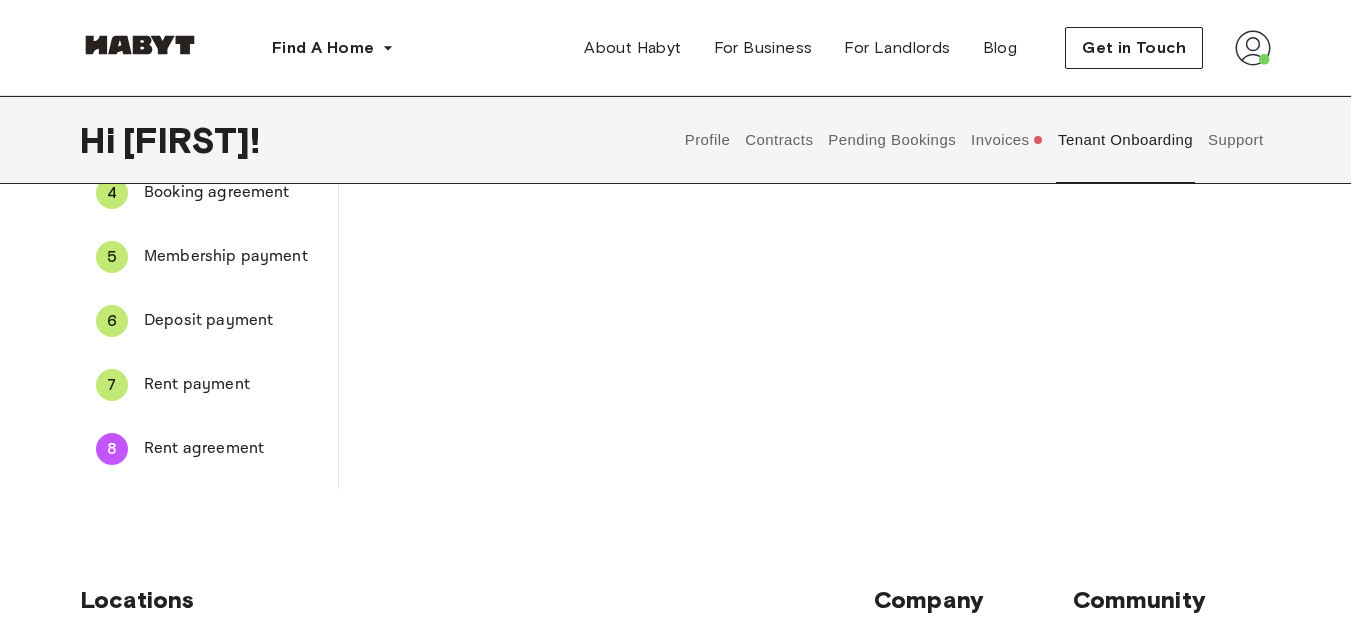scroll, scrollTop: 302, scrollLeft: 0, axis: vertical 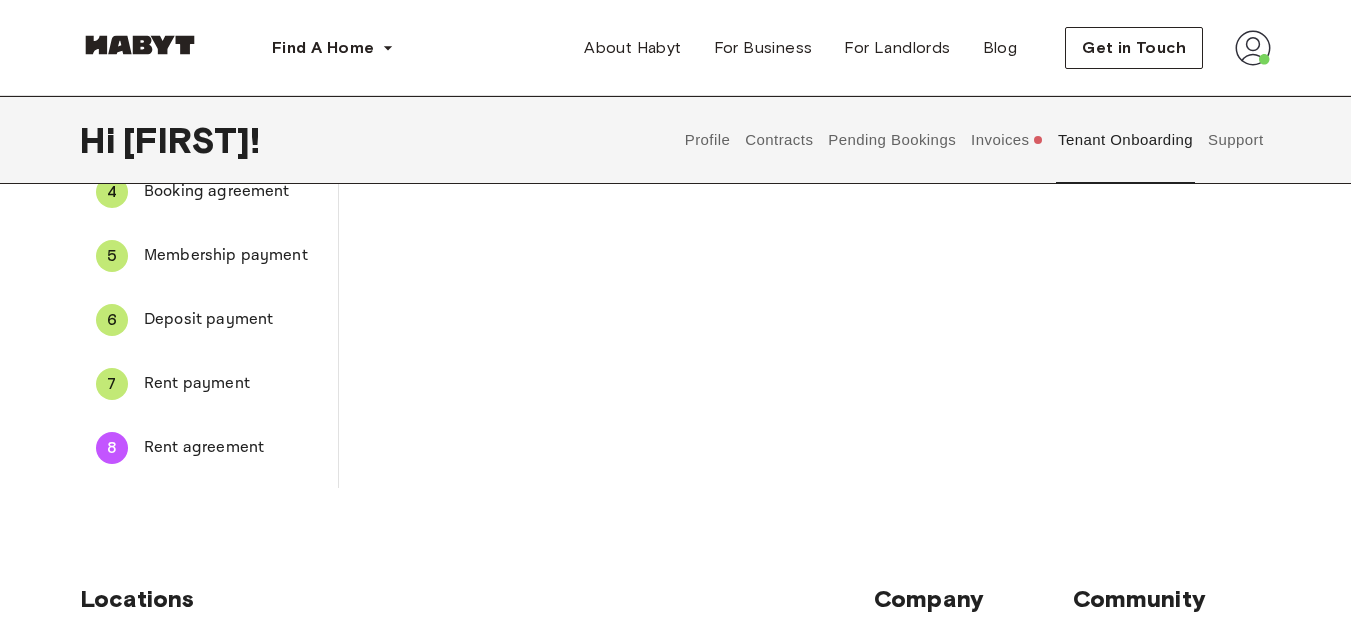 click on "Invoices" at bounding box center [1007, 140] 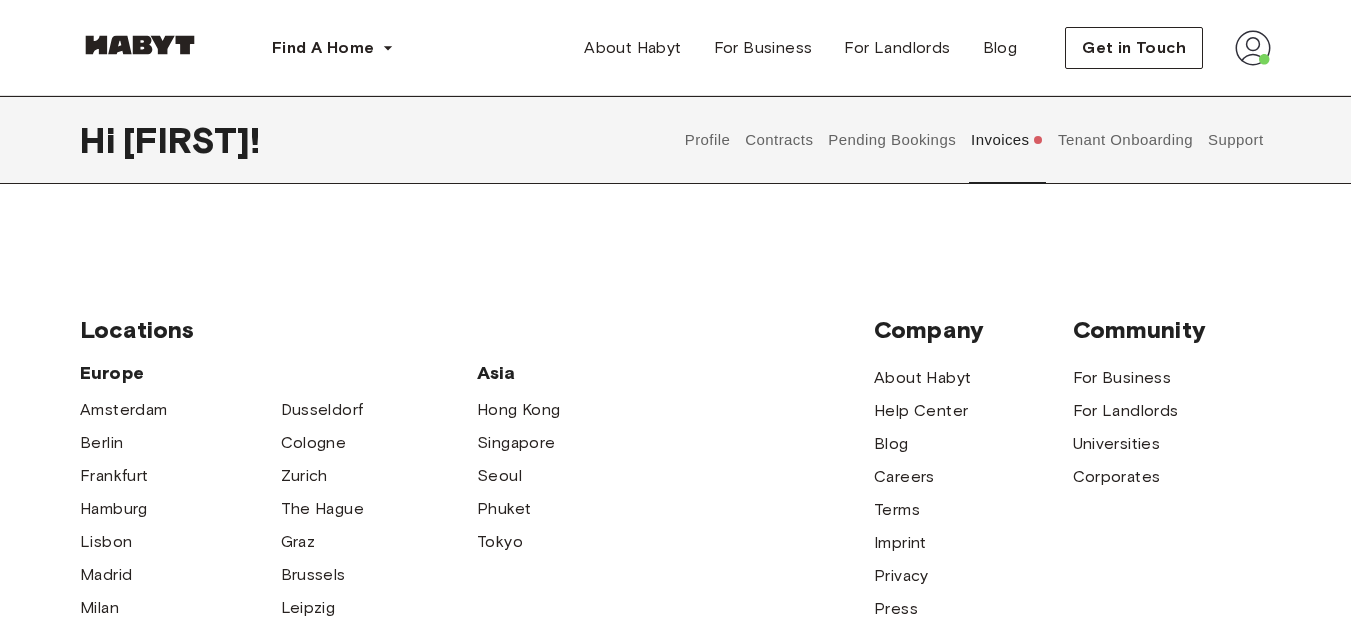scroll, scrollTop: 0, scrollLeft: 0, axis: both 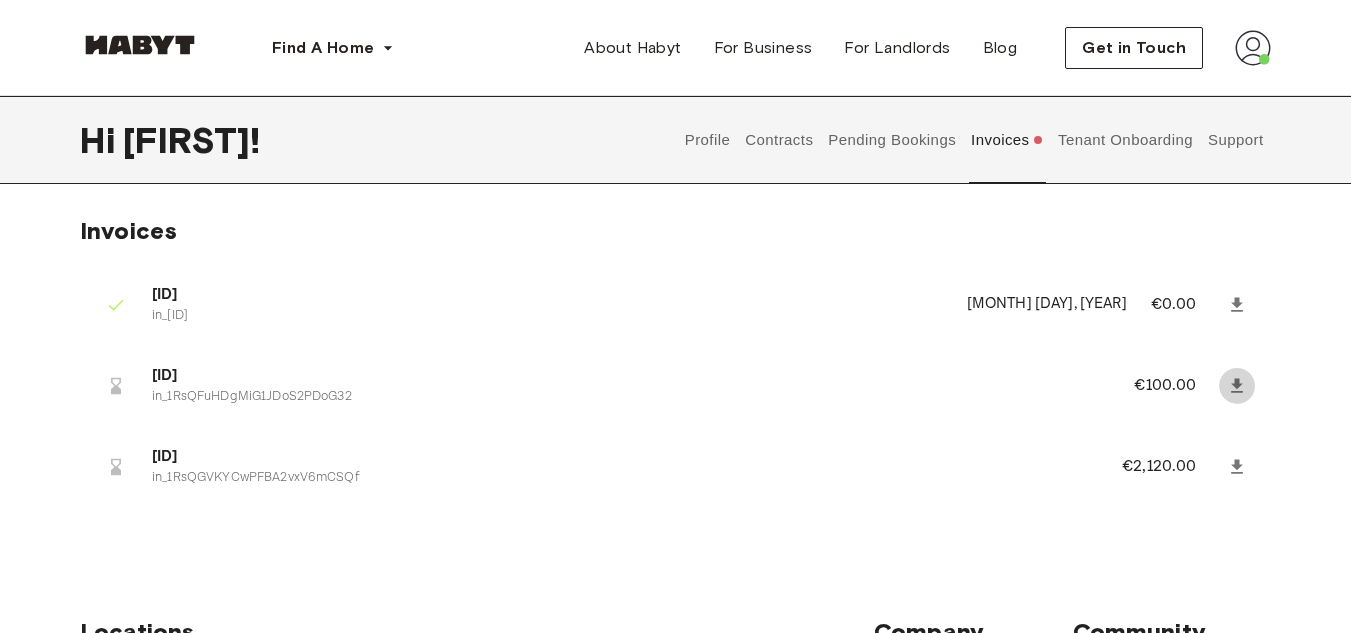 click 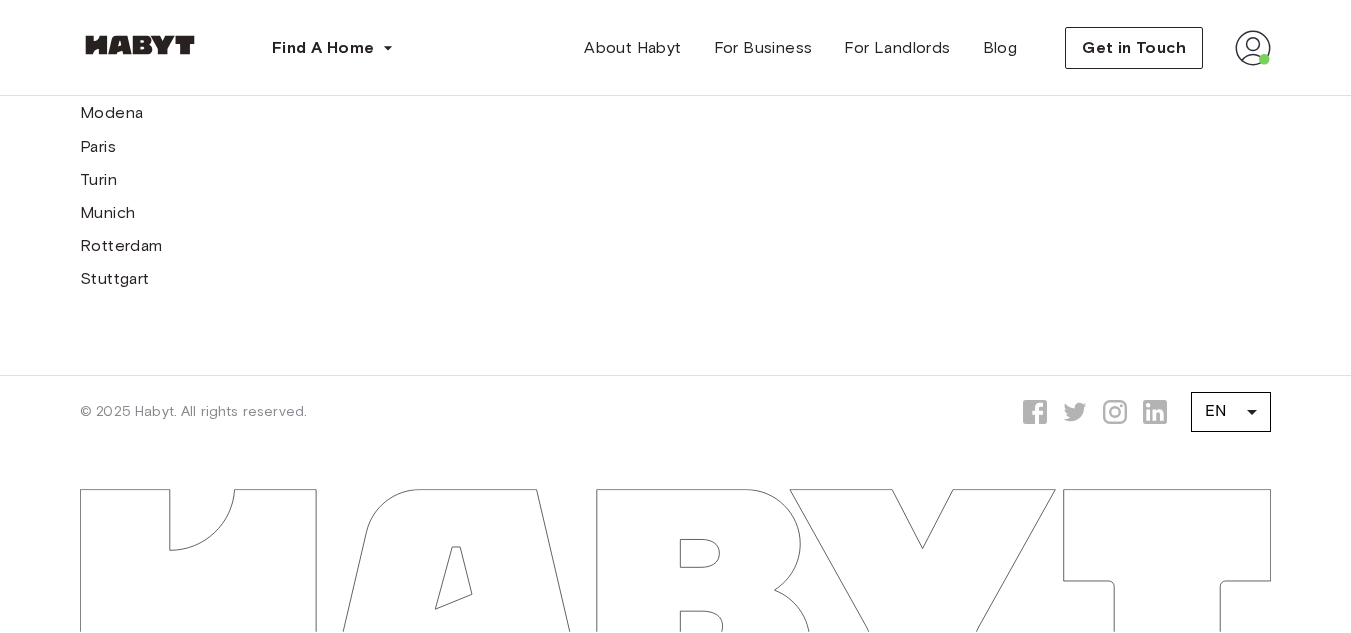 scroll, scrollTop: 0, scrollLeft: 0, axis: both 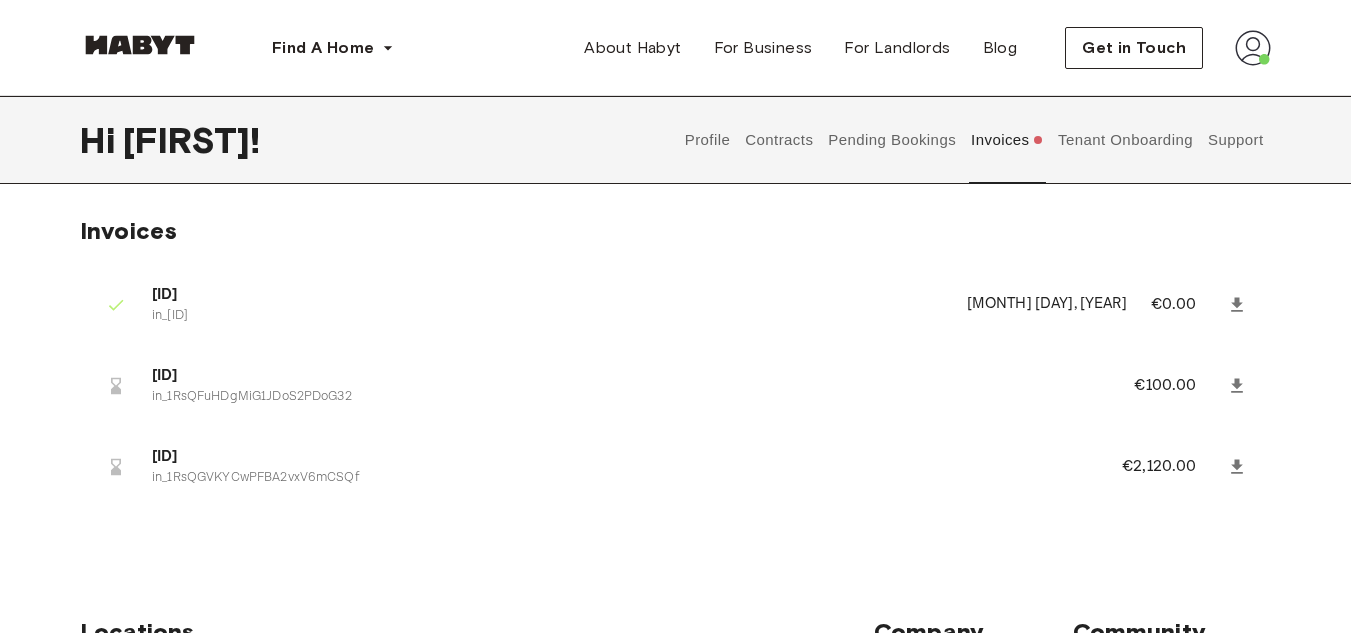 click on "Pending Bookings" at bounding box center (892, 140) 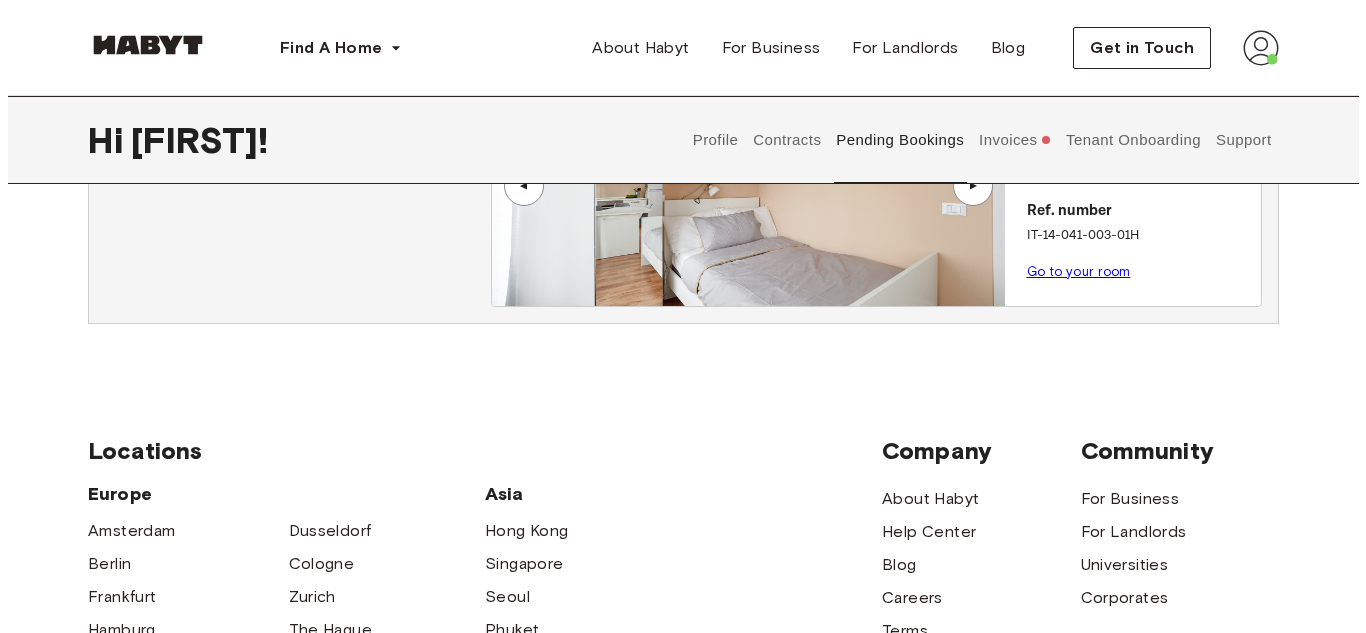 scroll, scrollTop: 0, scrollLeft: 0, axis: both 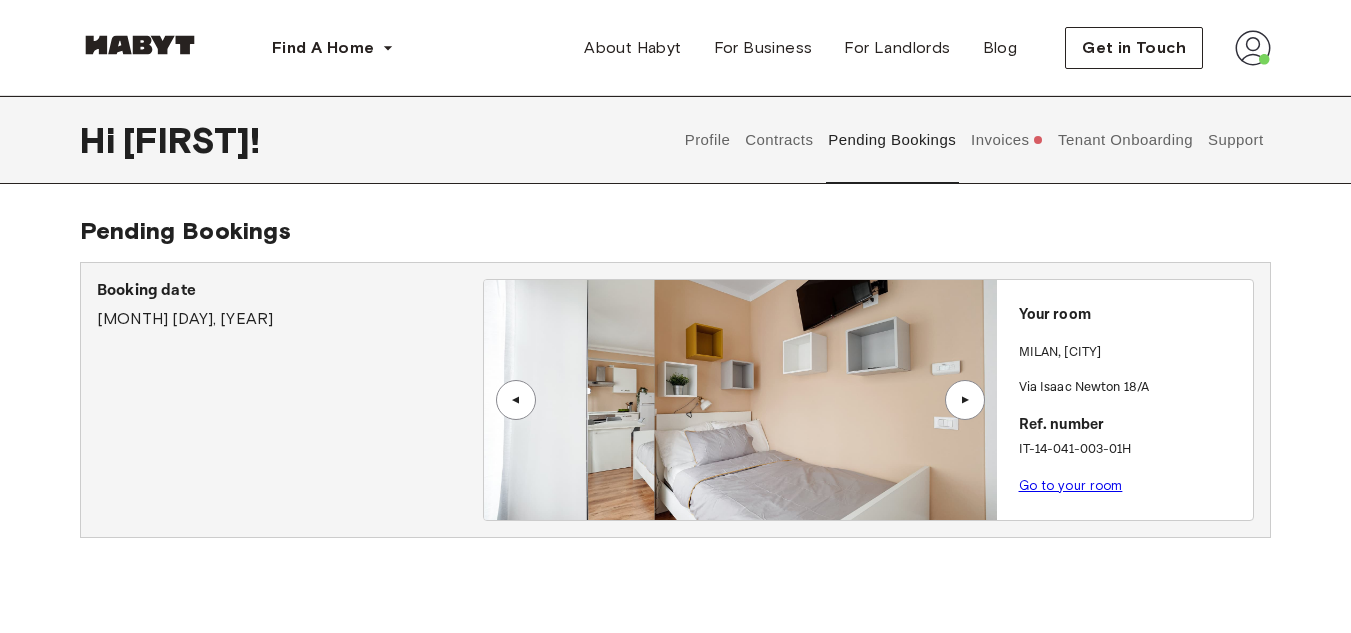 click on "▲" at bounding box center (965, 400) 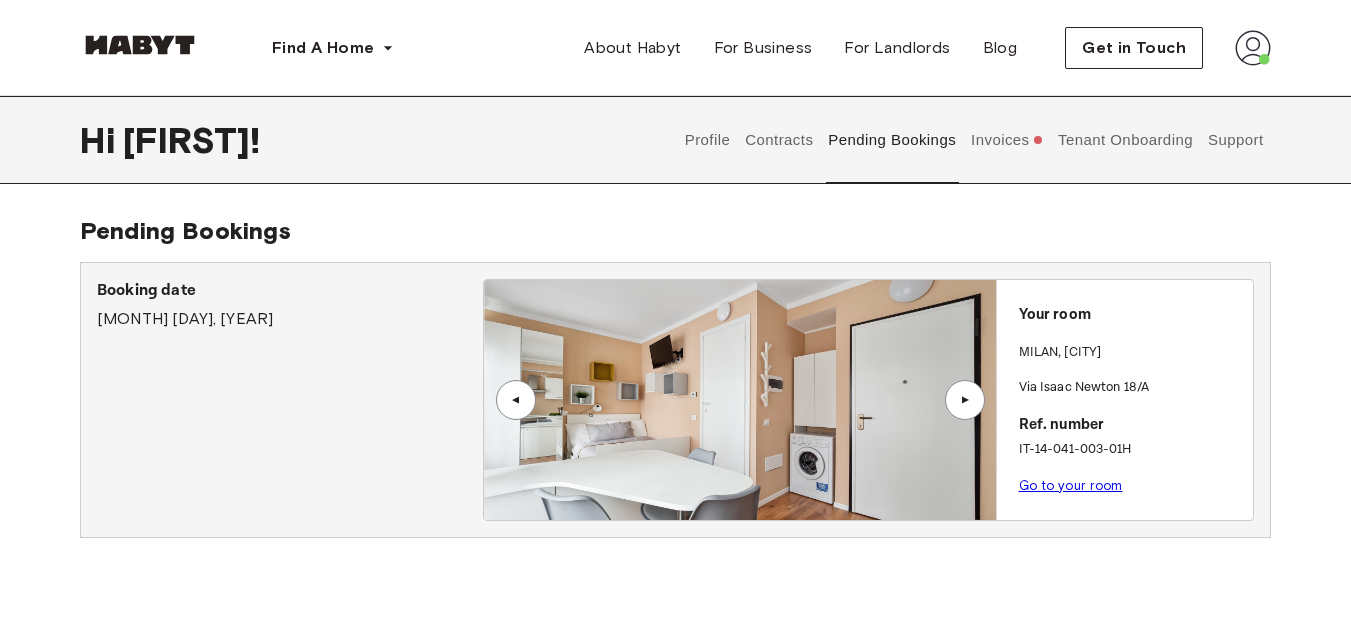 click on "Go to your room" at bounding box center [1071, 485] 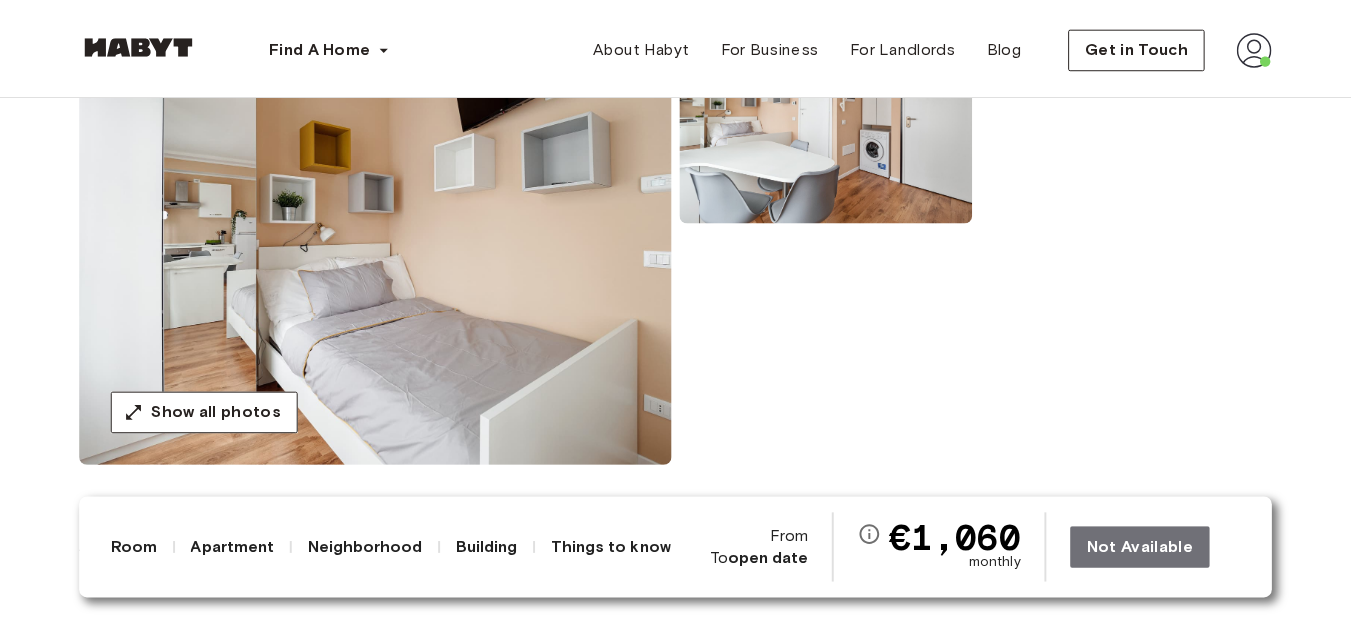 scroll, scrollTop: 0, scrollLeft: 0, axis: both 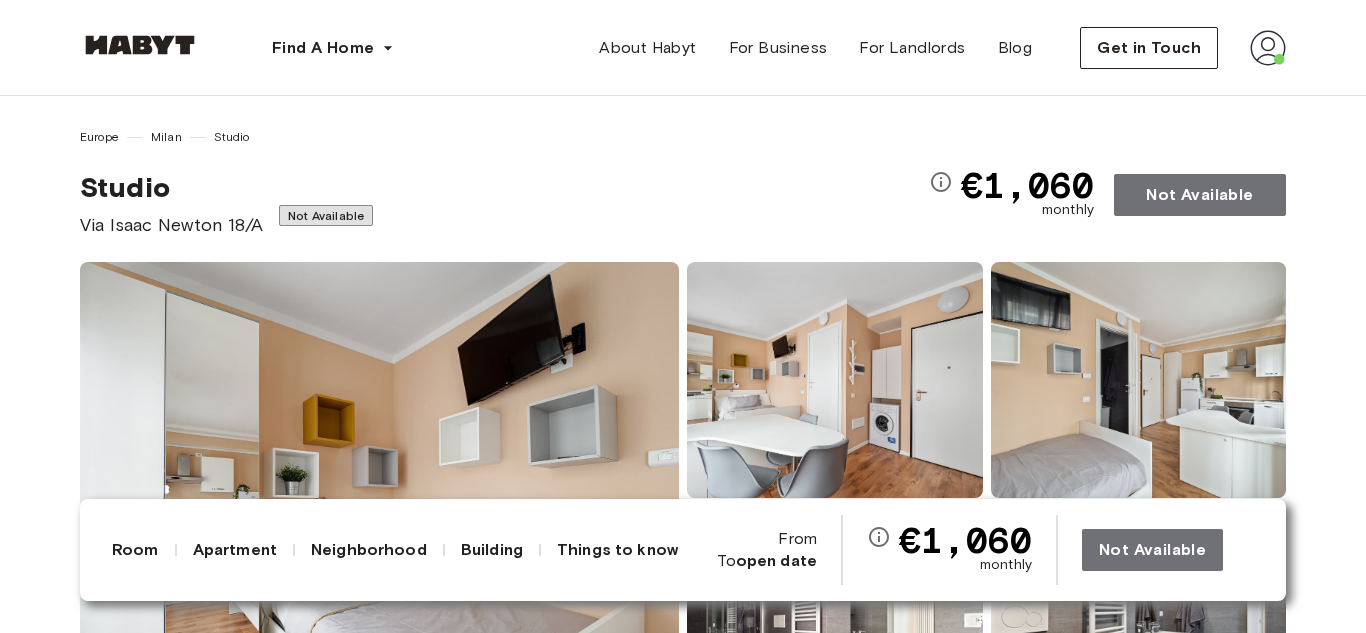 click at bounding box center (1268, 48) 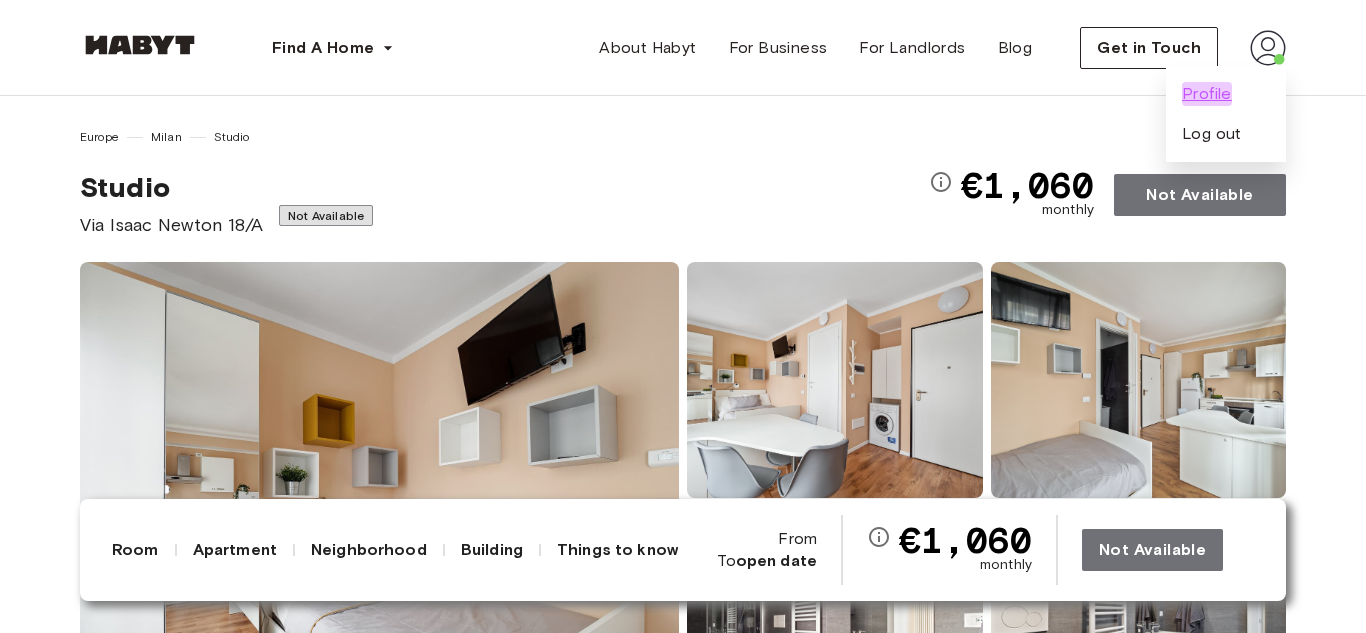 click on "Profile" at bounding box center (1207, 94) 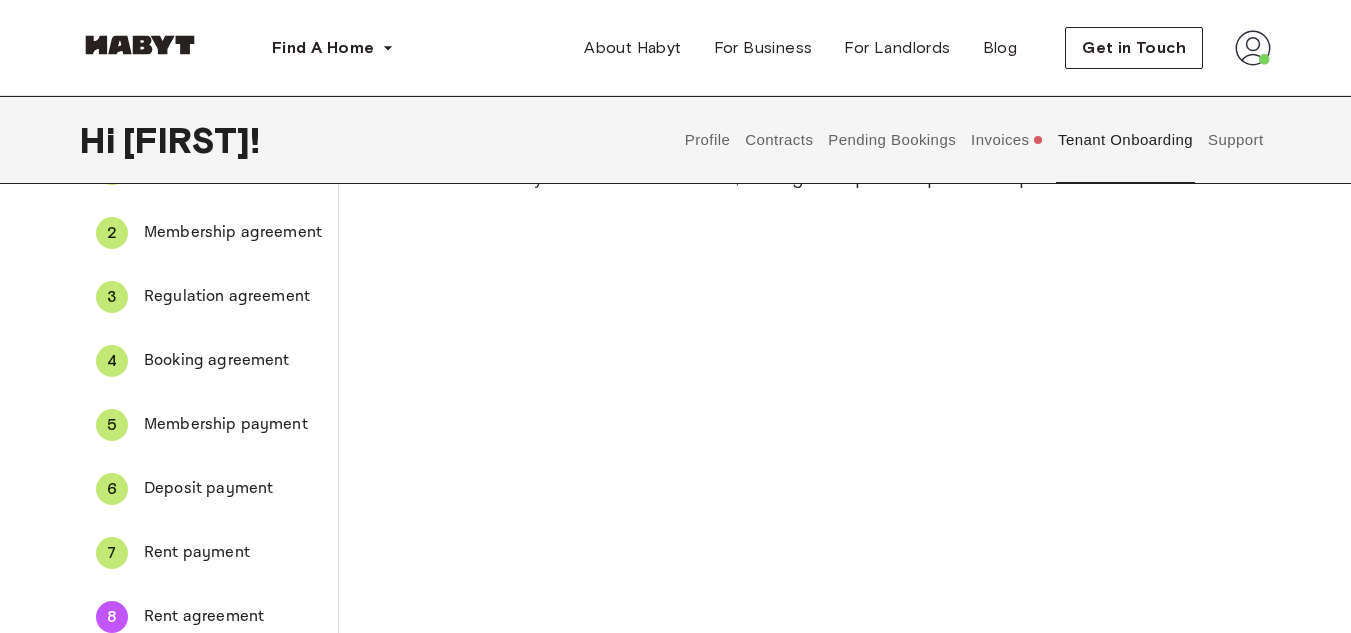 scroll, scrollTop: 132, scrollLeft: 0, axis: vertical 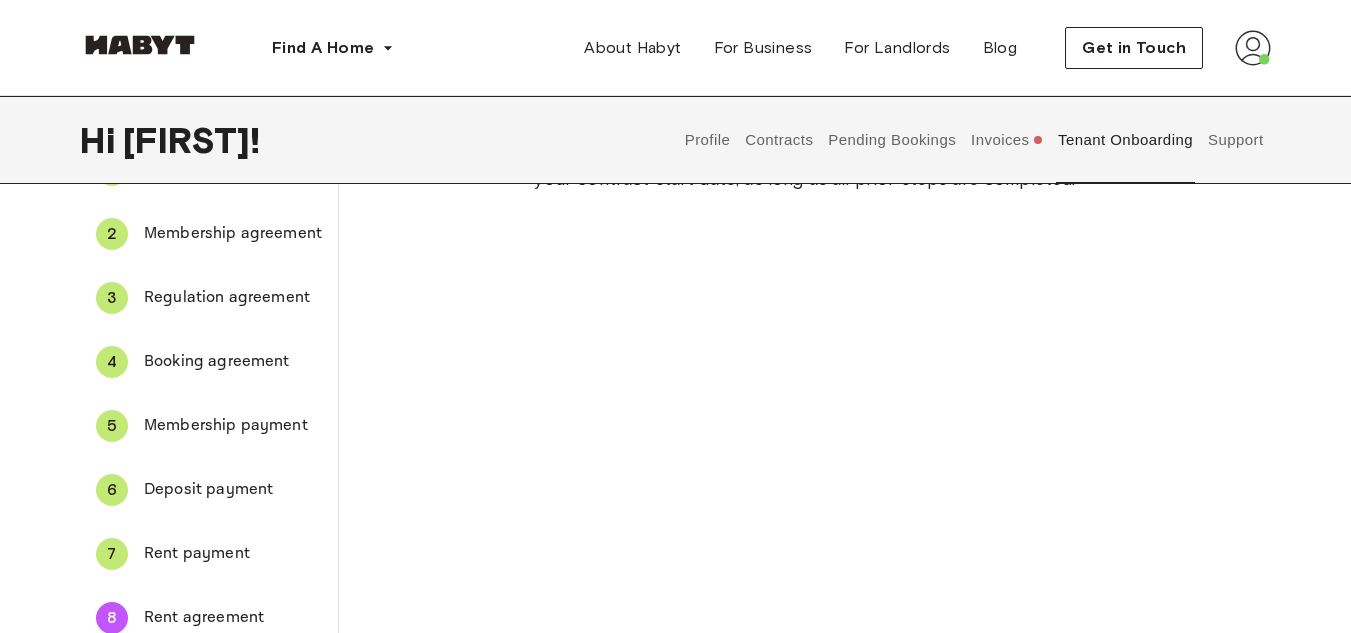 click on "Invoices" at bounding box center (1007, 140) 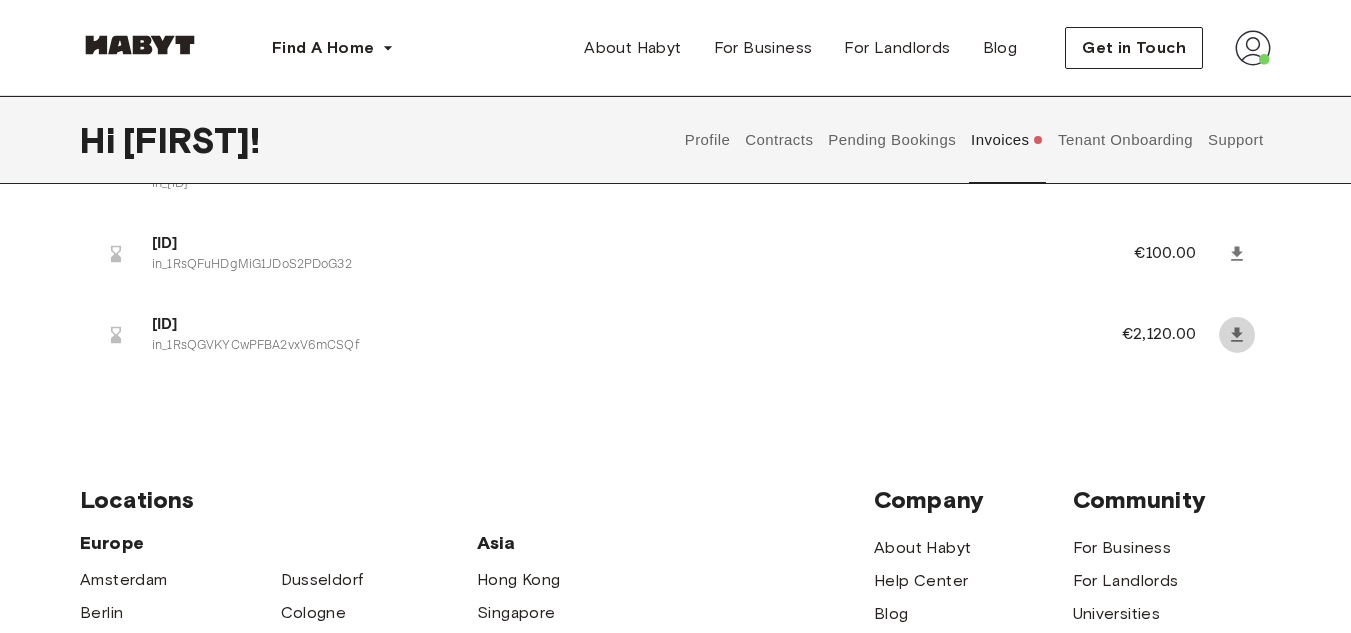 click 